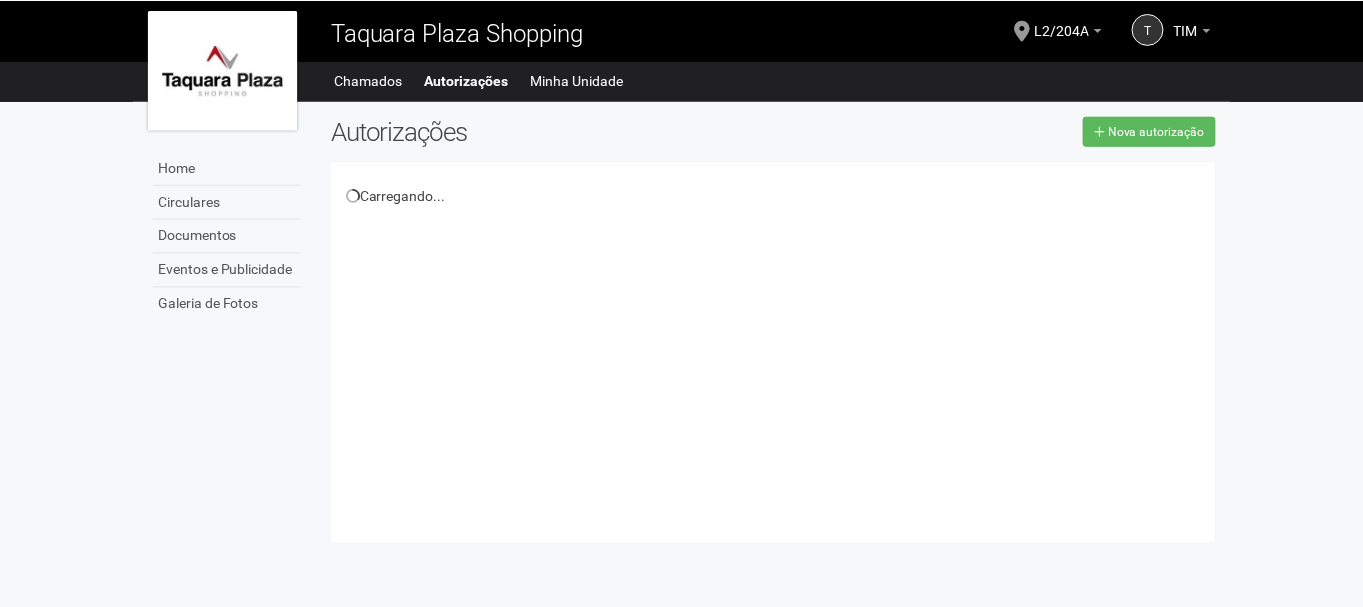 scroll, scrollTop: 0, scrollLeft: 0, axis: both 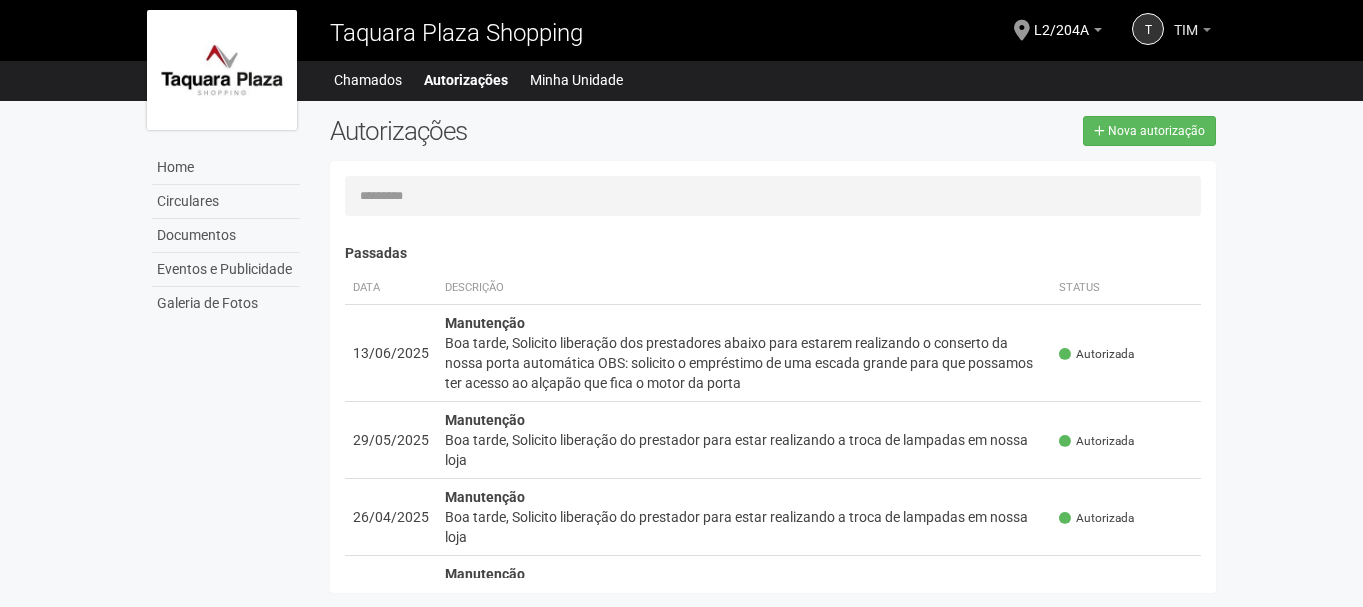 click on "TIM" at bounding box center [1186, 20] 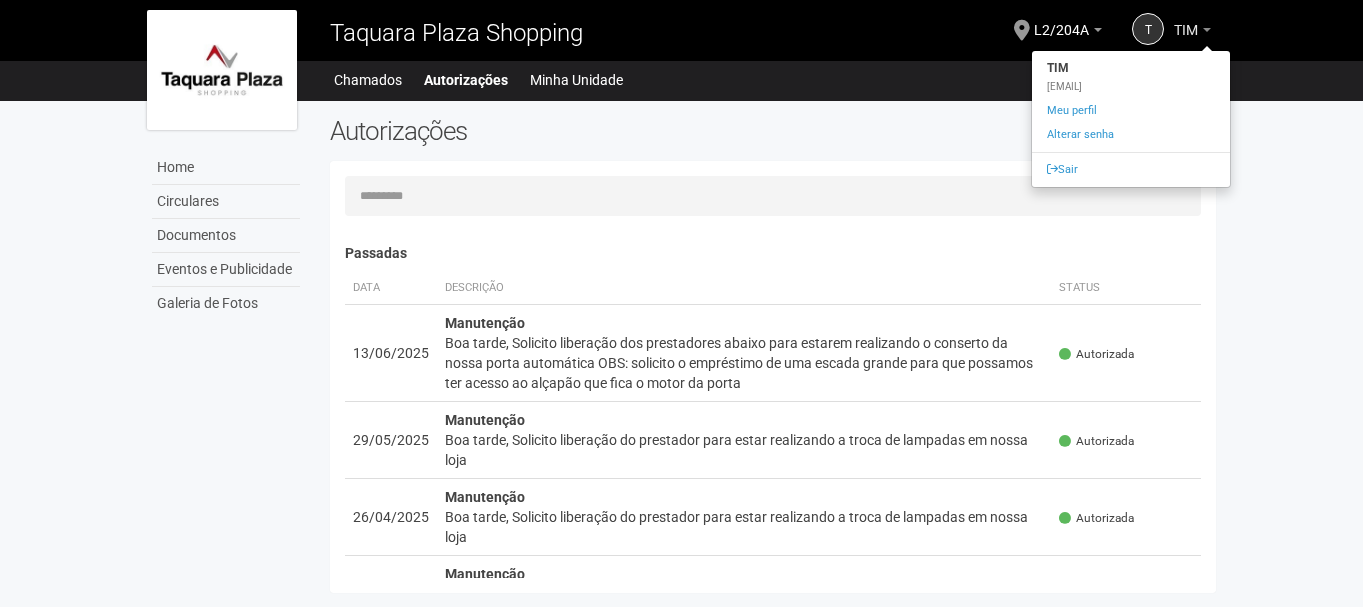 click on "TIM" at bounding box center [1186, 20] 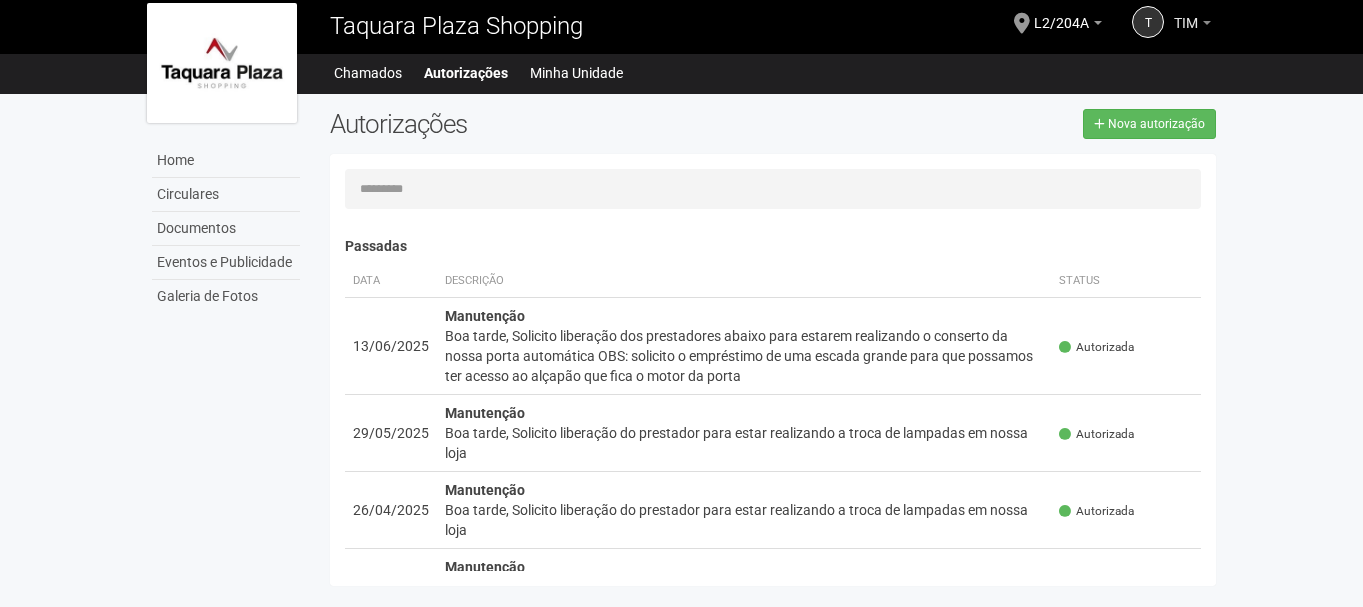 scroll, scrollTop: 0, scrollLeft: 0, axis: both 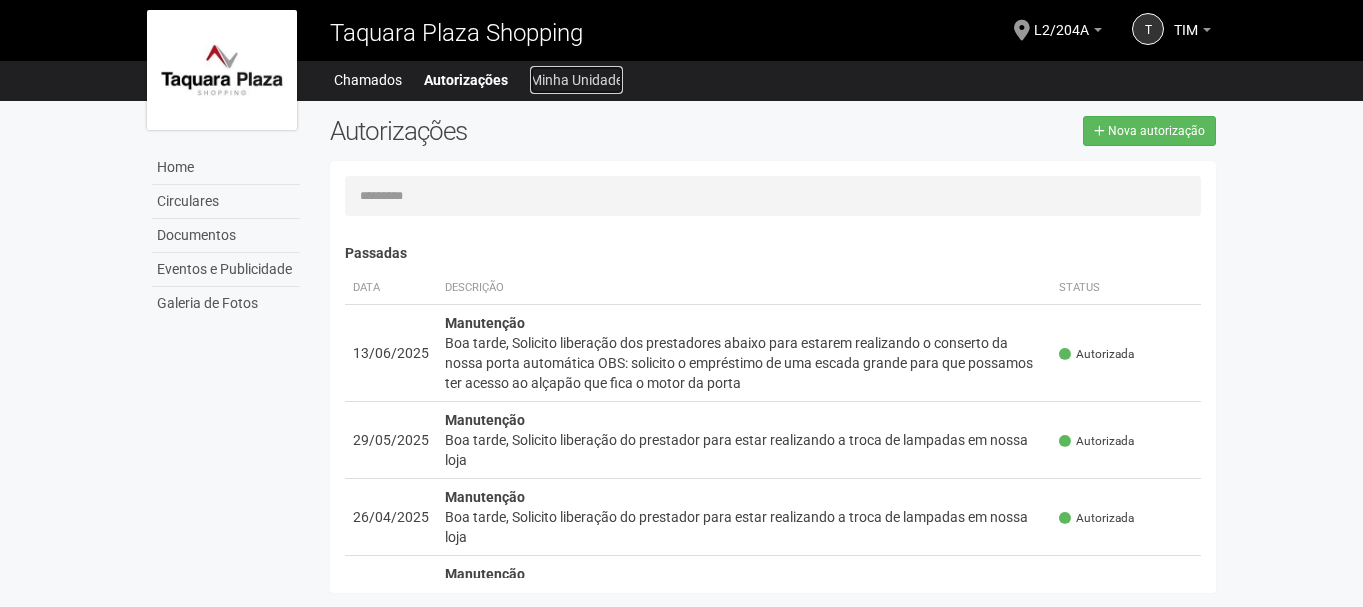 click on "Minha Unidade" at bounding box center [576, 80] 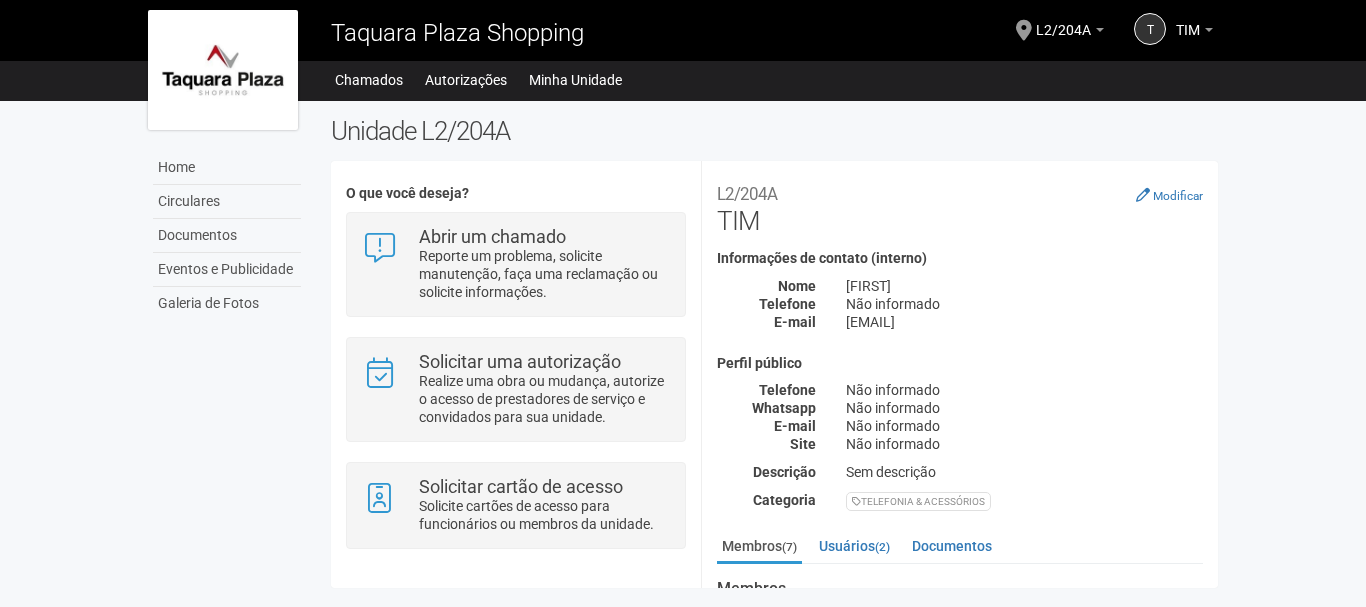 scroll, scrollTop: 0, scrollLeft: 0, axis: both 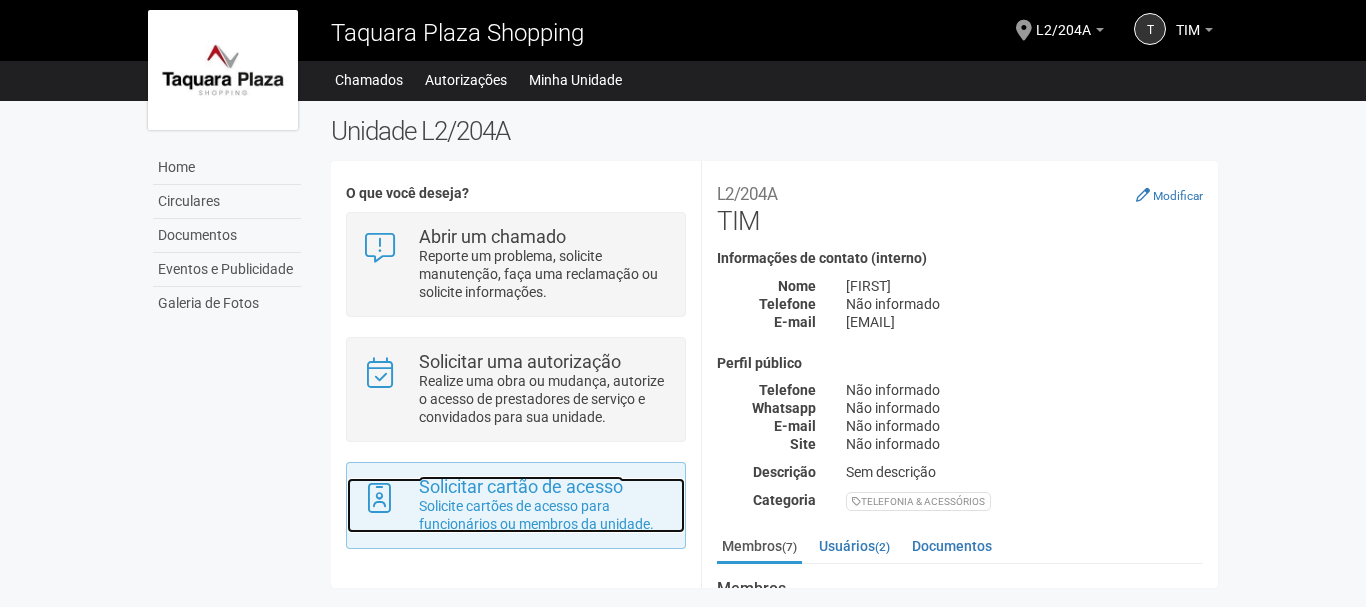 click on "Solicite cartões de acesso para funcionários ou membros da unidade." at bounding box center (544, 515) 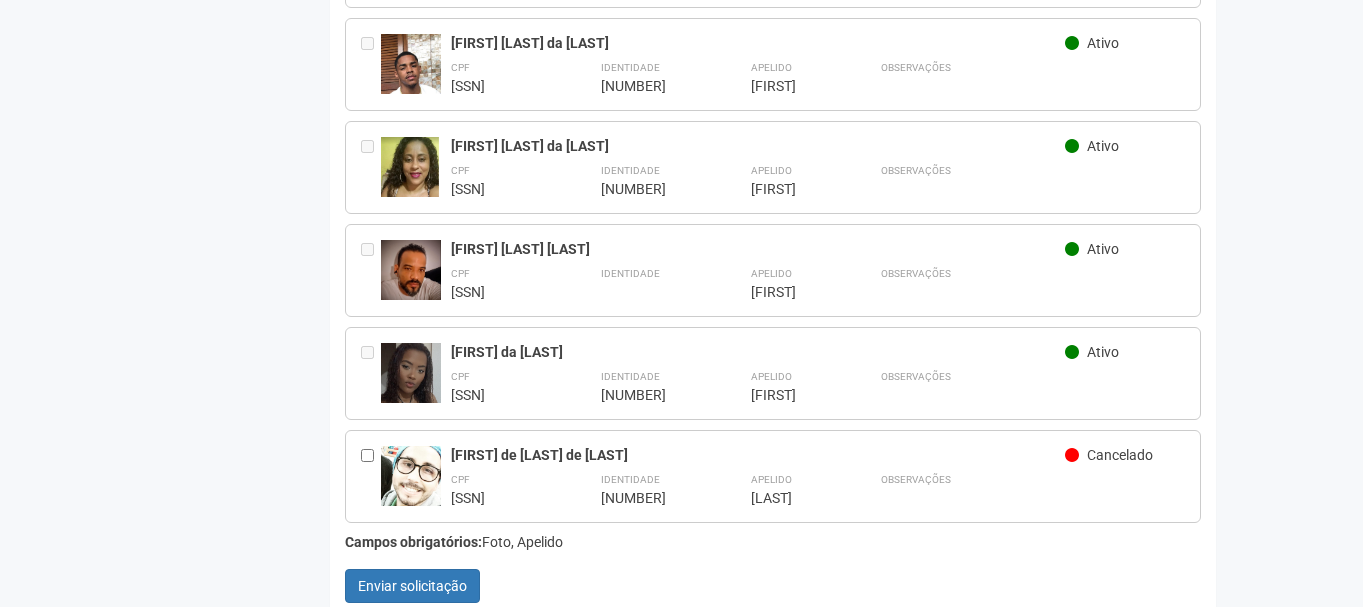 scroll, scrollTop: 417, scrollLeft: 0, axis: vertical 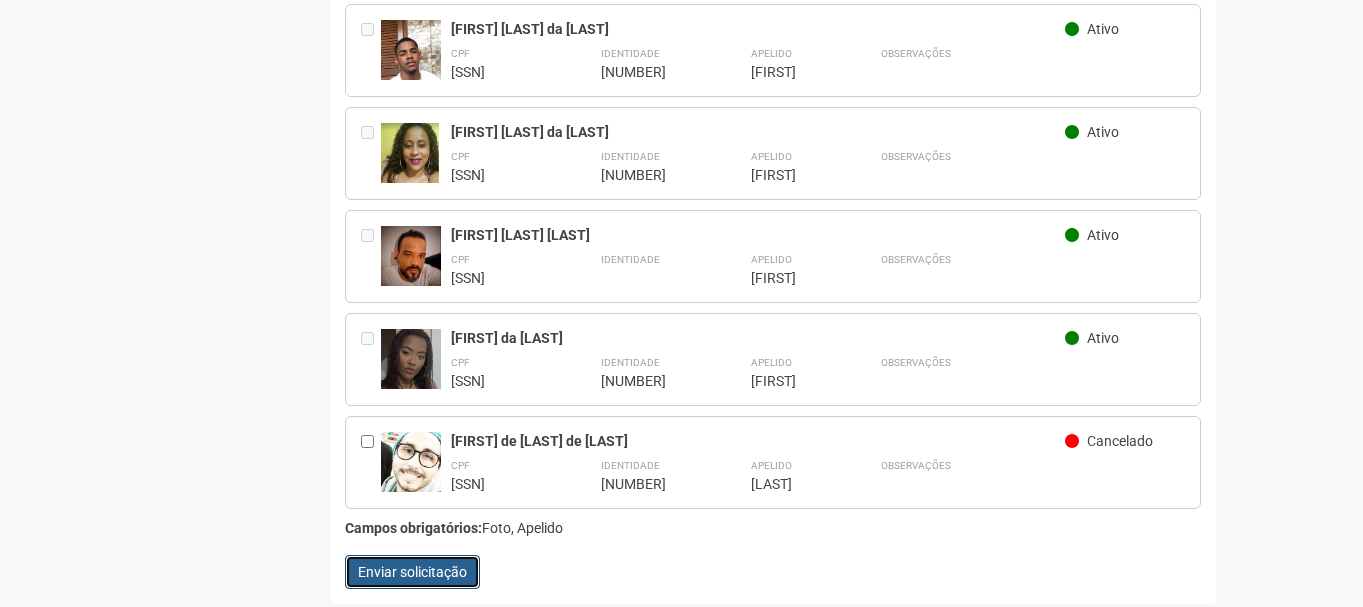 click on "Enviar solicitação" at bounding box center [412, 572] 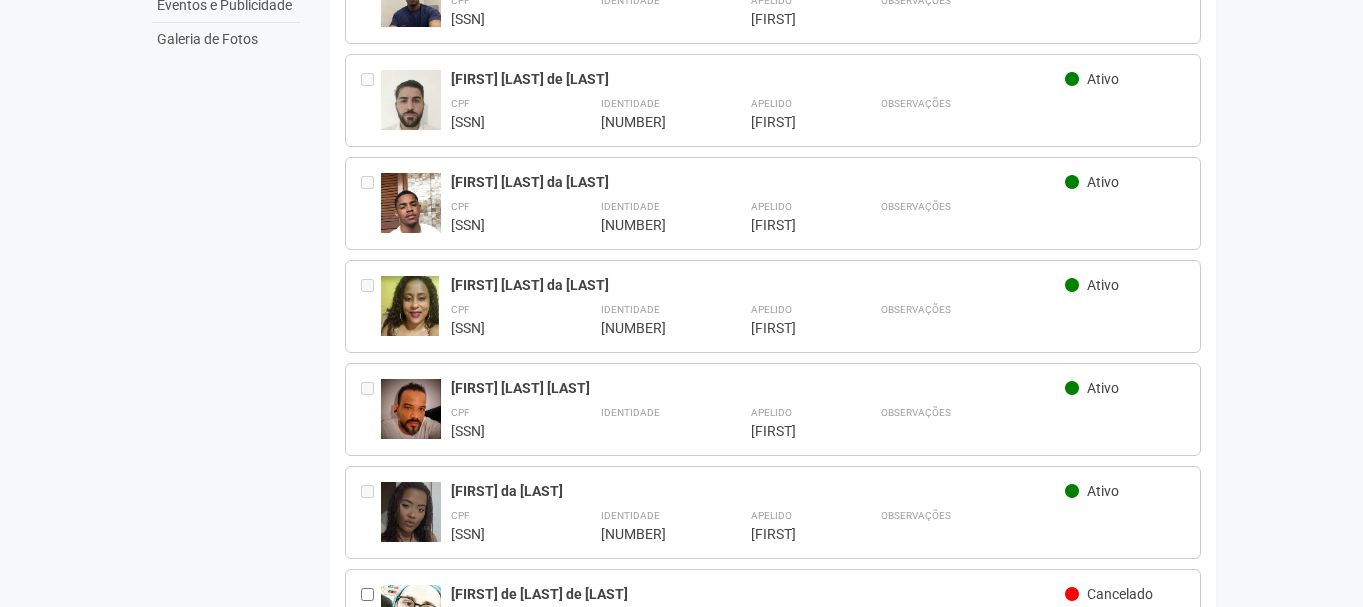 scroll, scrollTop: 0, scrollLeft: 0, axis: both 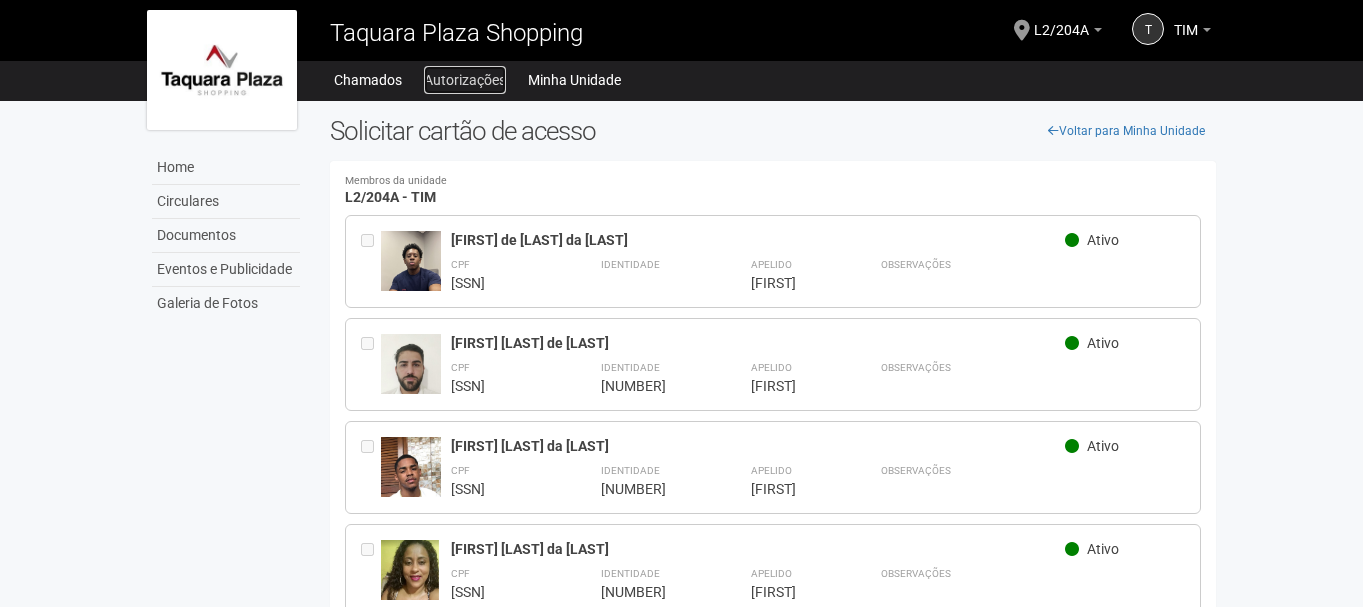 click on "Autorizações" at bounding box center [465, 80] 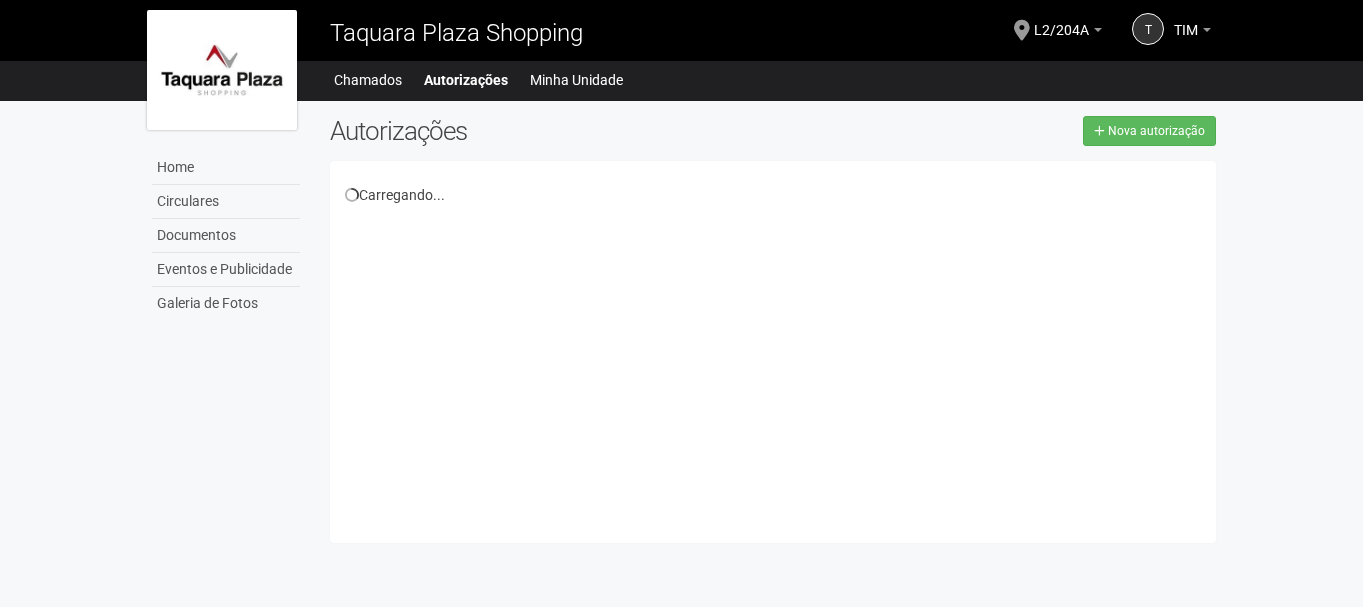 scroll, scrollTop: 0, scrollLeft: 0, axis: both 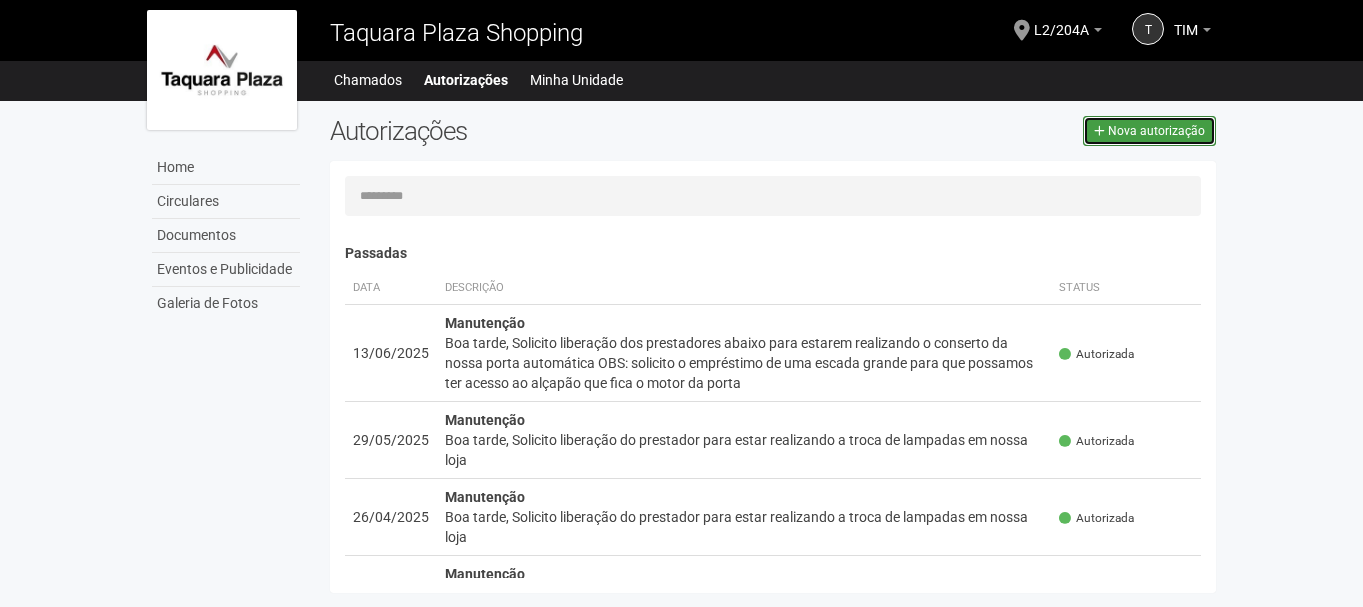 click on "Nova autorização" at bounding box center (1156, 131) 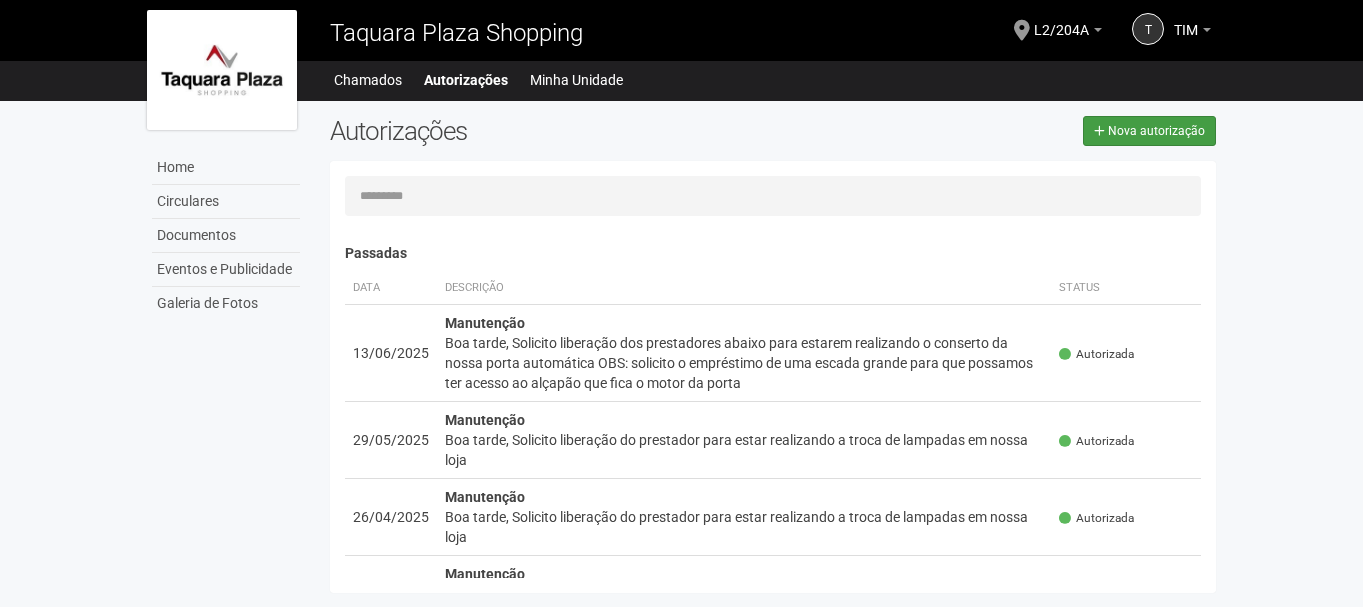 select on "**" 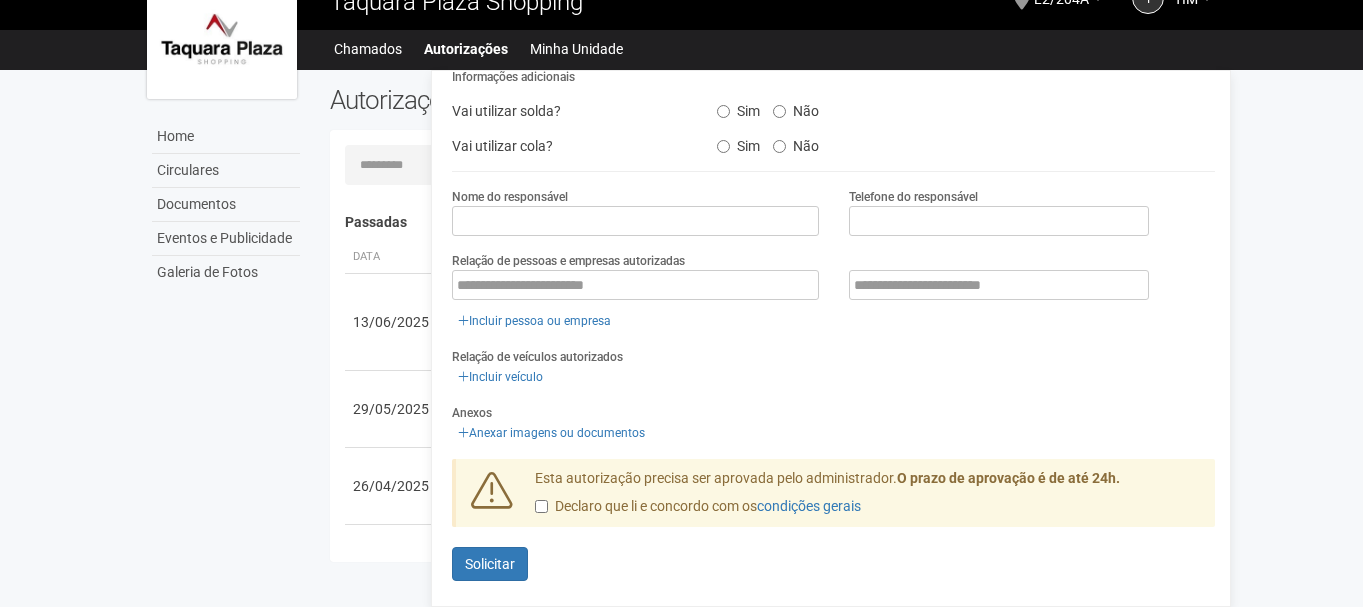 scroll, scrollTop: 0, scrollLeft: 0, axis: both 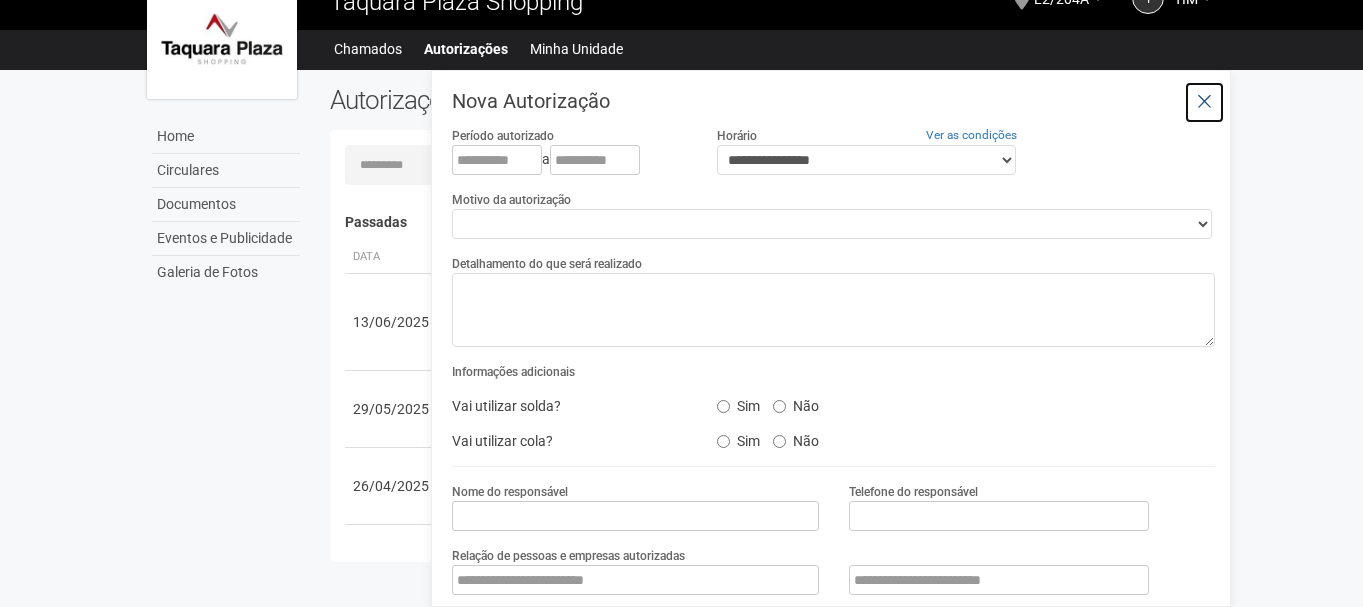 click at bounding box center (1204, 102) 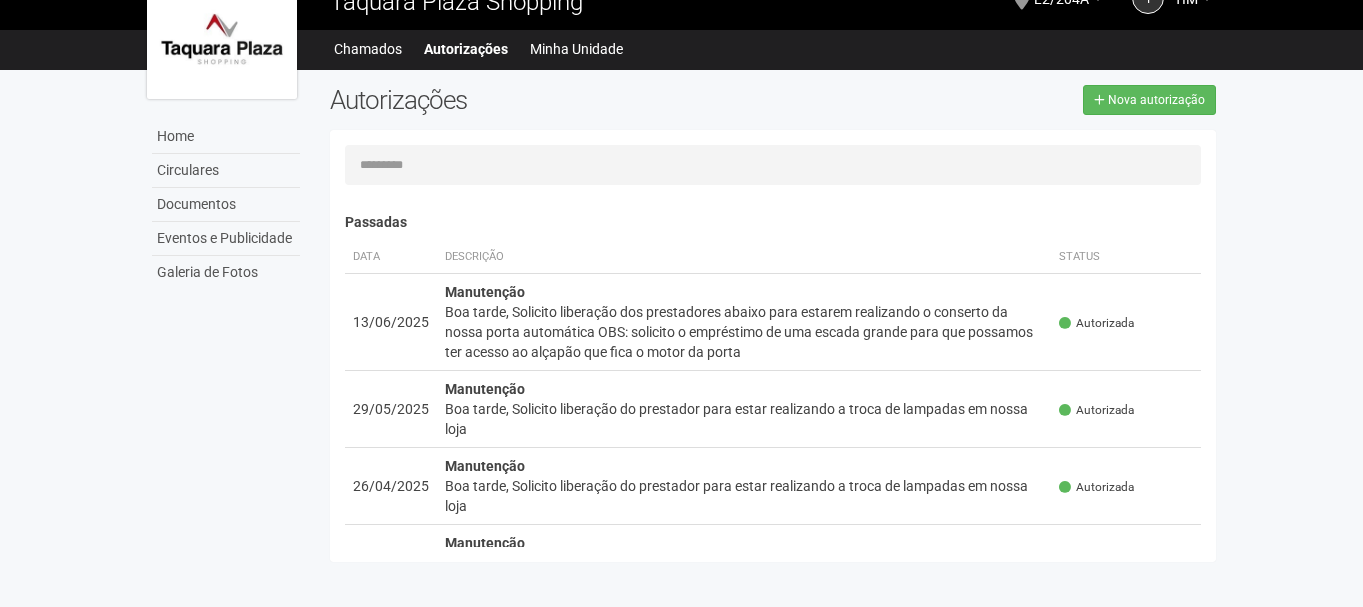 click on "Aguarde...
Taquara Plaza Shopping
T
TIM
TIM
taquara@timplus.com.br
Meu perfil
Alterar senha
Sair
L2/204A
Você está na unidade
L2/204A
Ir para a unidade
Home
Home
Circulares
Documentos
Eventos e Publicidade
Galeria de Fotos
Chamados
Autorizações
Minha Unidade
Meu Perfil
Minhas unidades" at bounding box center (681, 272) 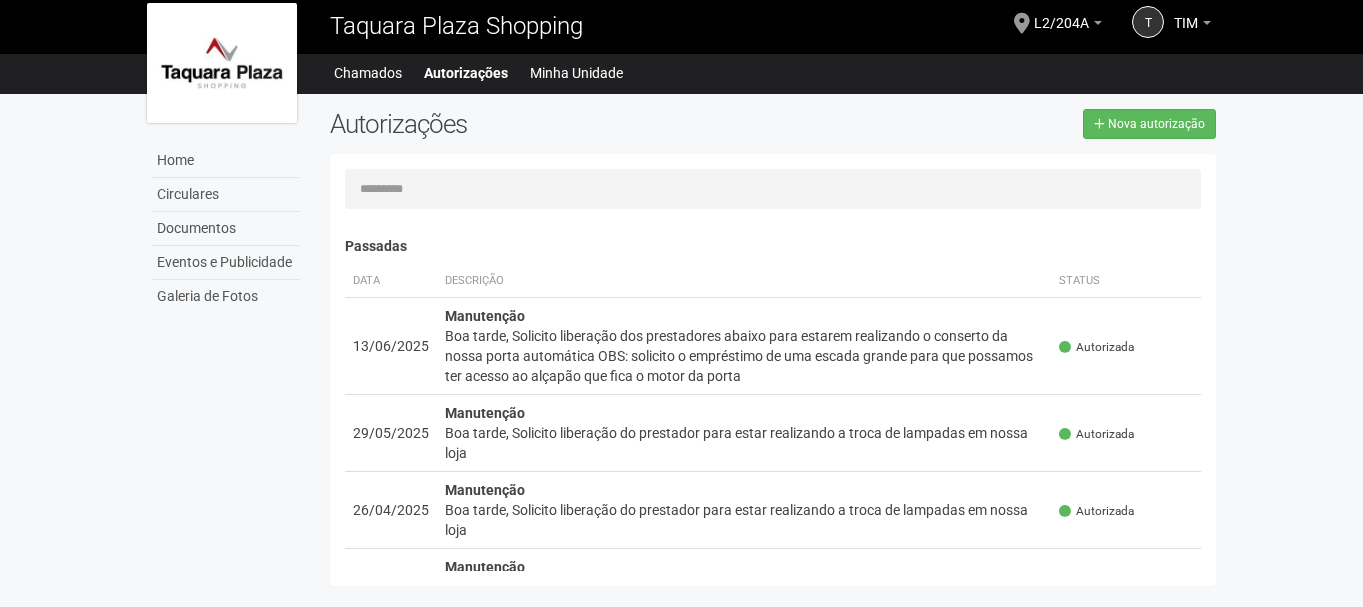 scroll, scrollTop: 0, scrollLeft: 0, axis: both 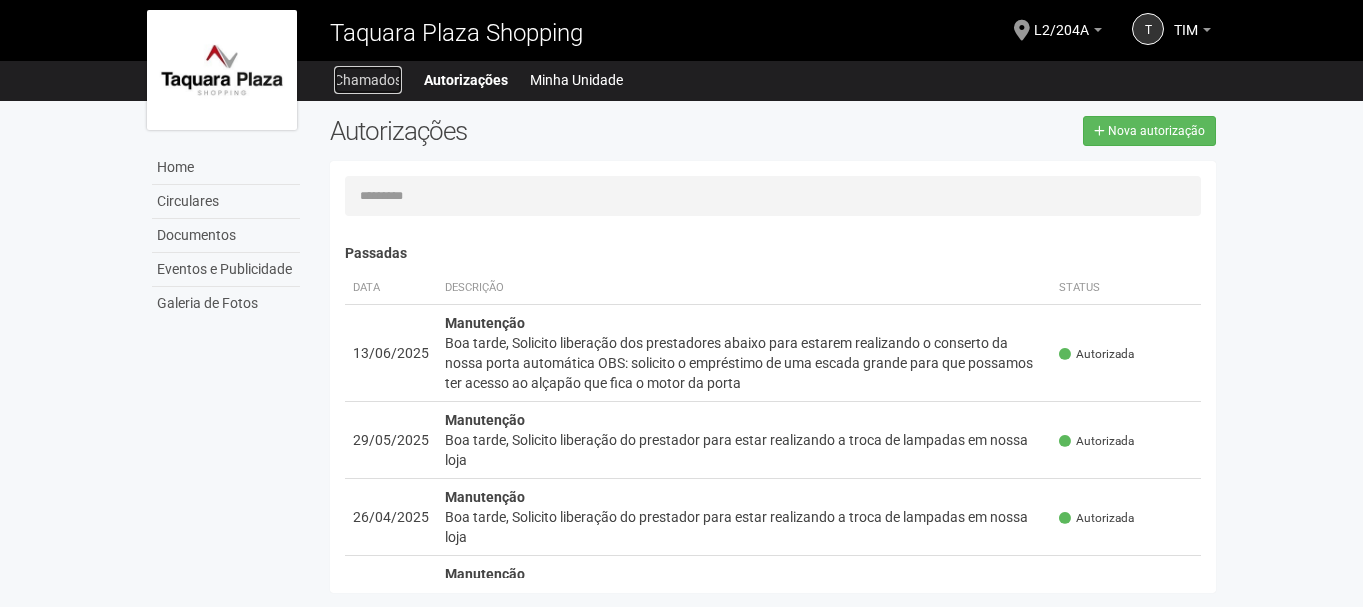 click on "Chamados" at bounding box center [368, 80] 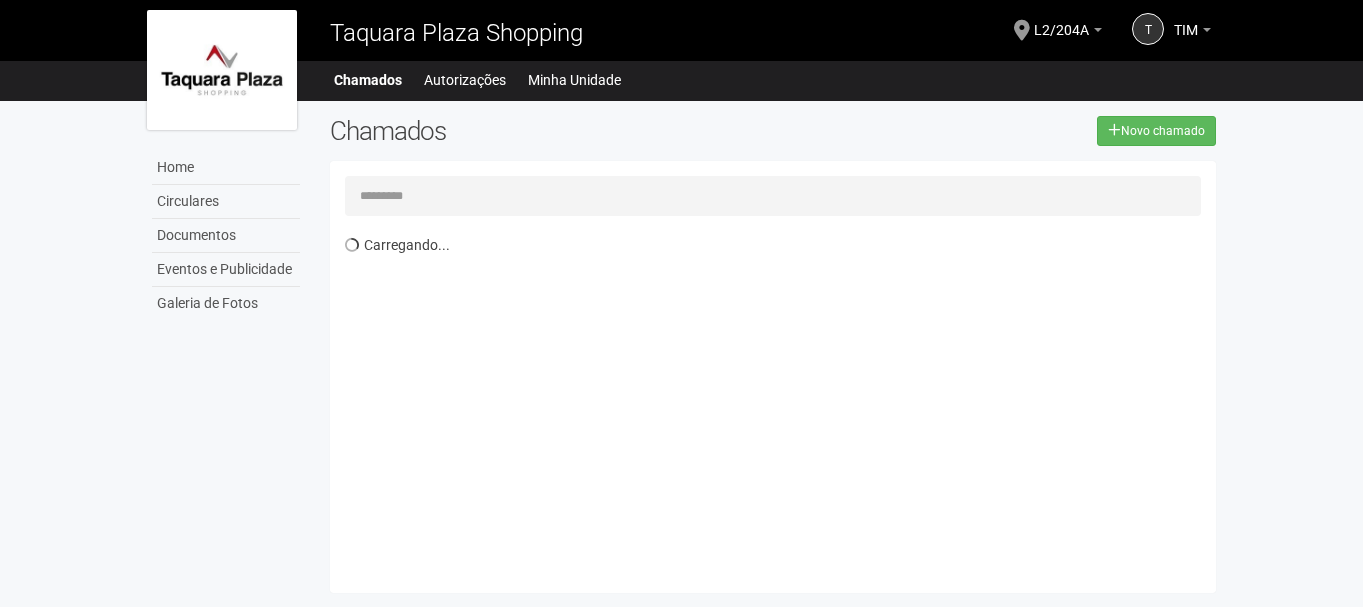 scroll, scrollTop: 0, scrollLeft: 0, axis: both 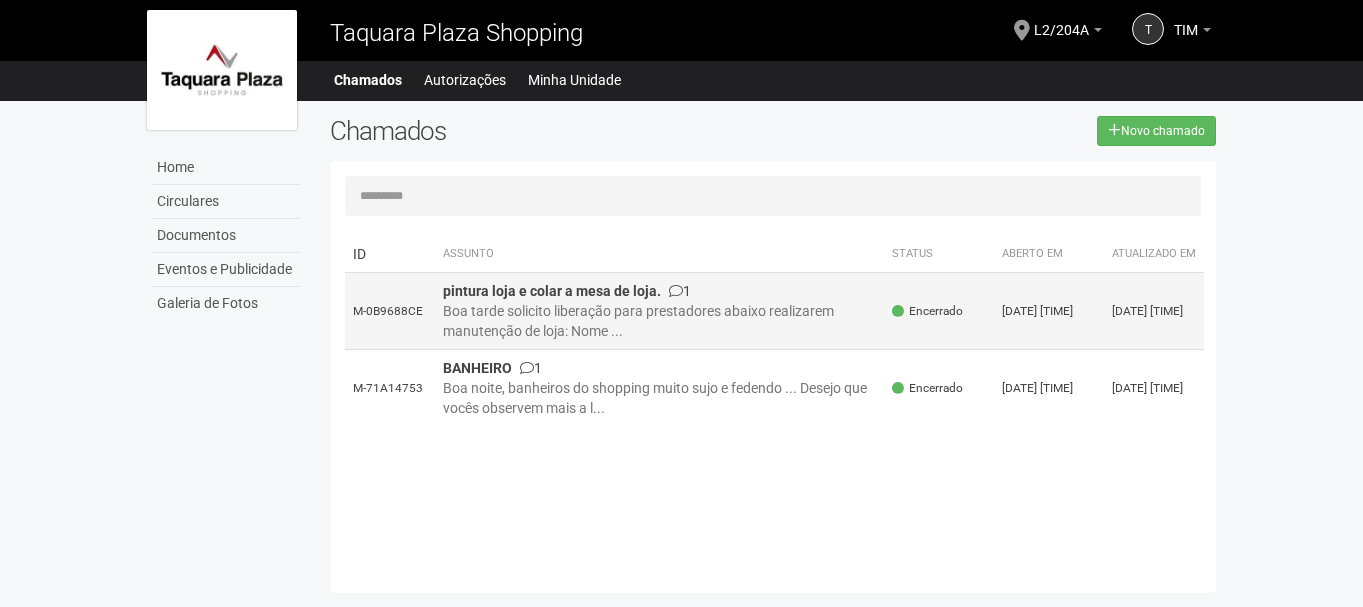 click on "Boa tarde solicito liberação para prestadores abaixo realizarem manutenção de loja:
Nome       ..." at bounding box center (660, 321) 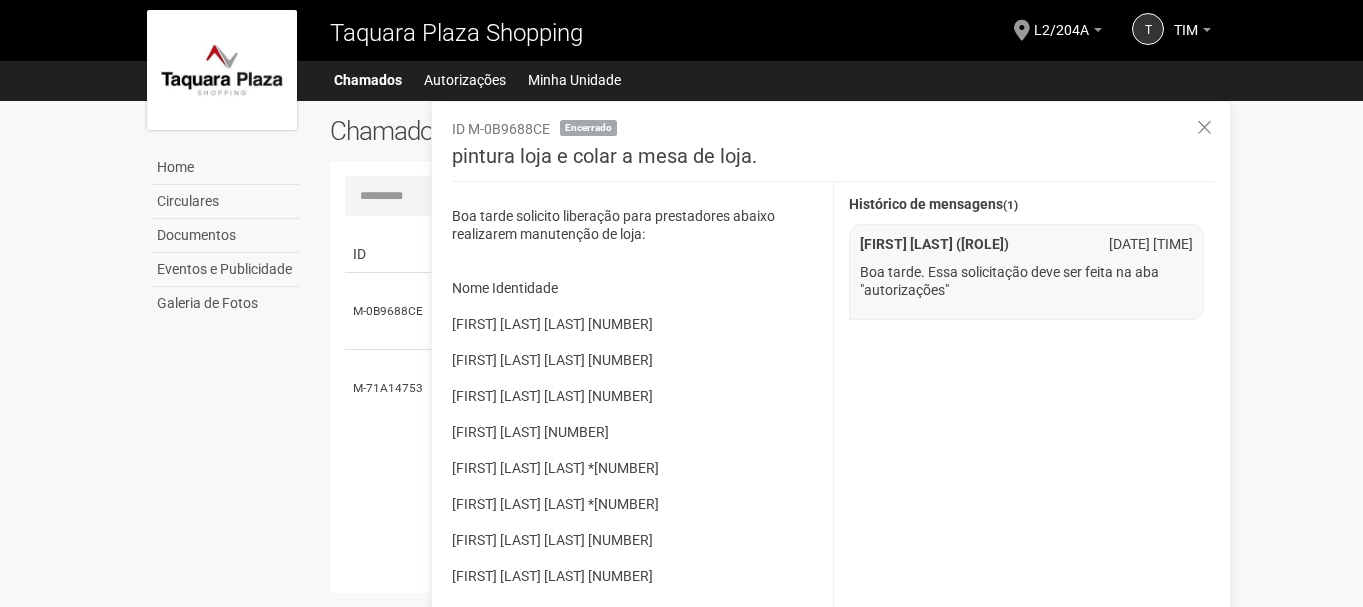 scroll, scrollTop: 27, scrollLeft: 0, axis: vertical 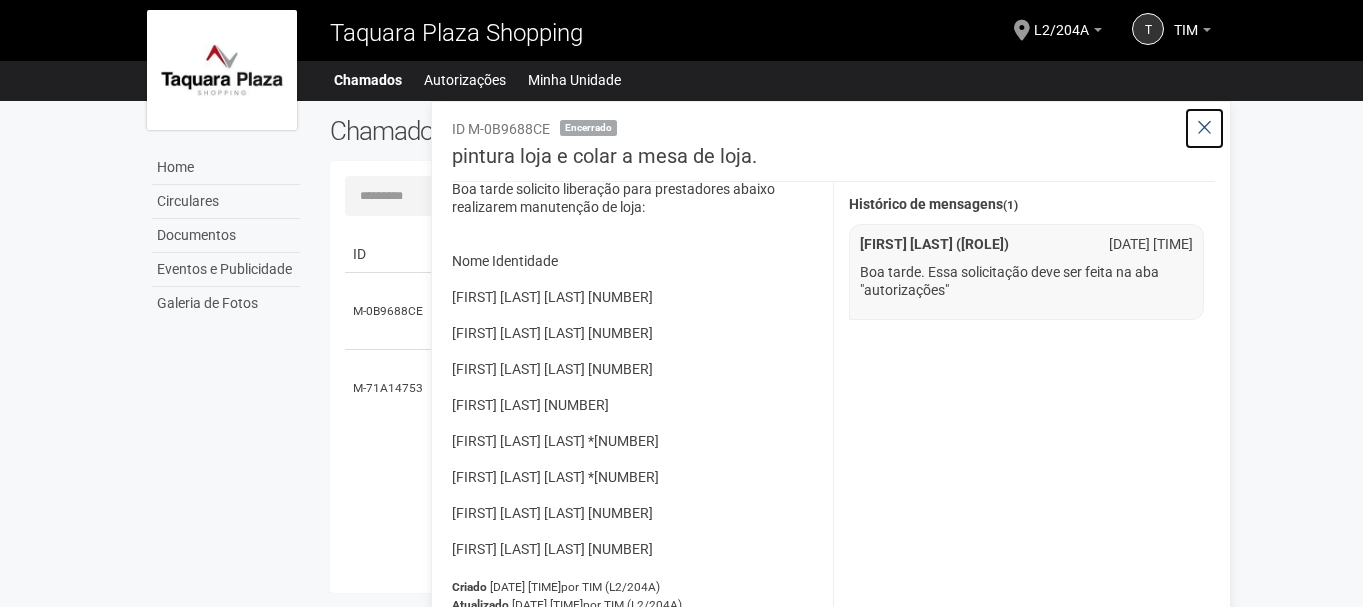 click at bounding box center (1204, 128) 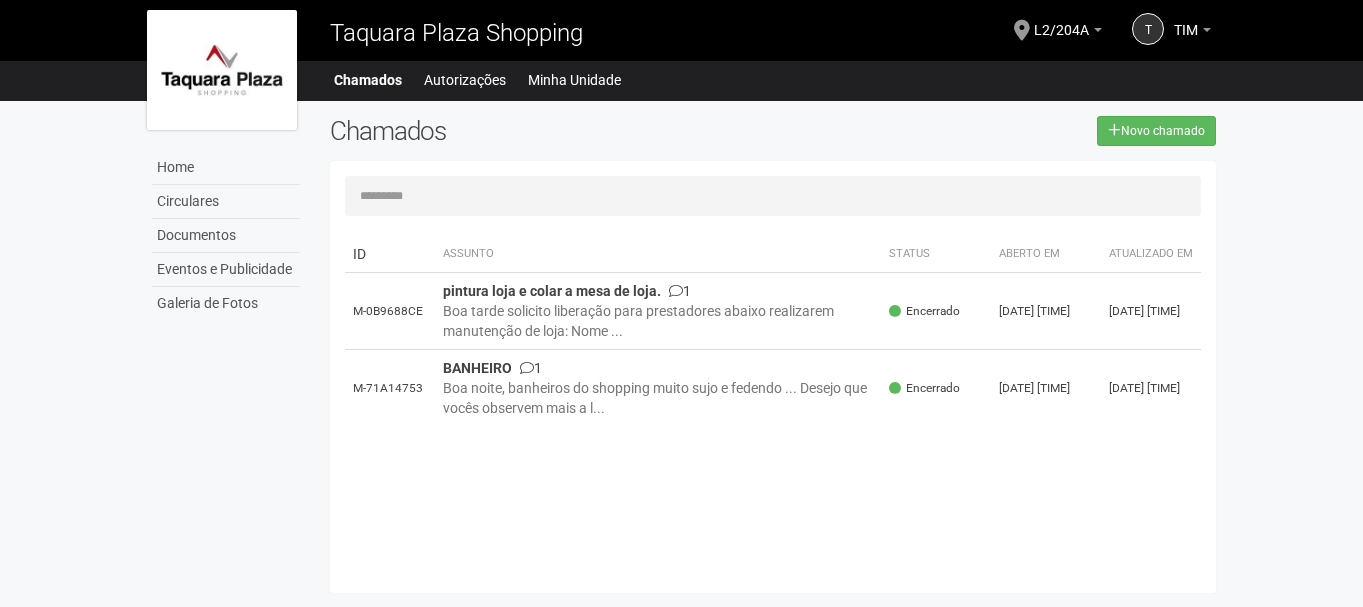 click on "T
TIM
TIM
taquara@timplus.com.br
Meu perfil
Alterar senha
Sair" at bounding box center [1156, 32] 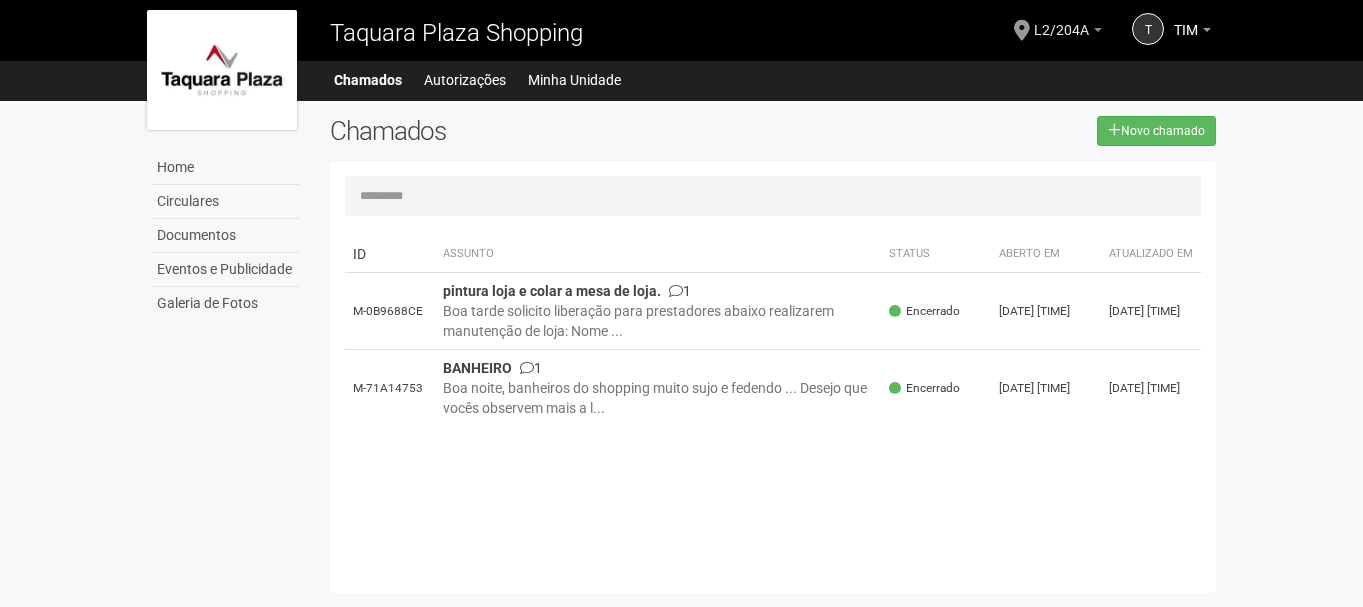 click on "L2/204A" at bounding box center [1068, 33] 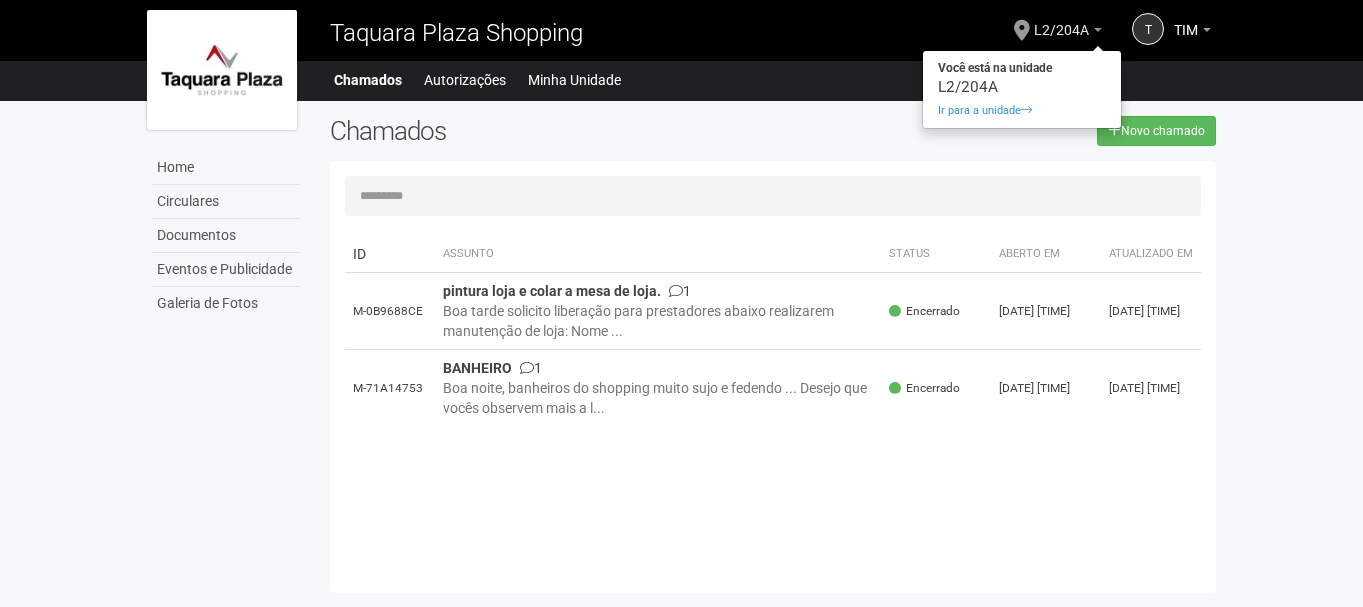 click on "L2/204A" at bounding box center (1068, 33) 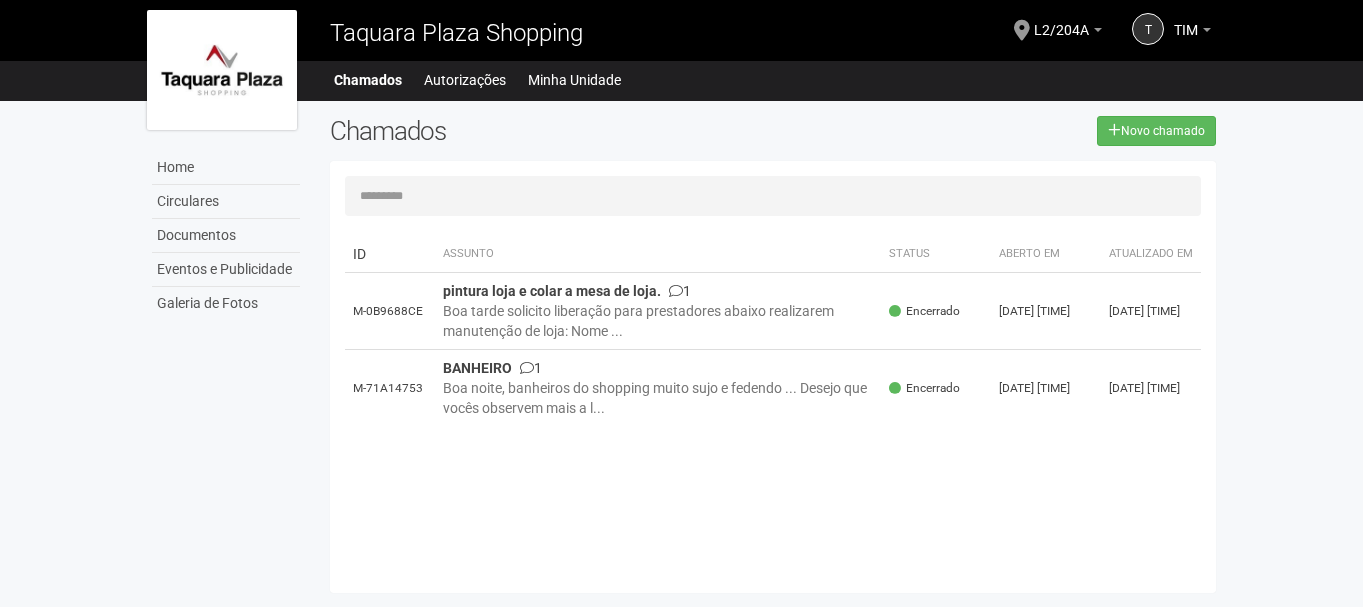 click on "Home
Circulares
Documentos
Eventos e Publicidade
Galeria de Fotos" at bounding box center [223, 215] 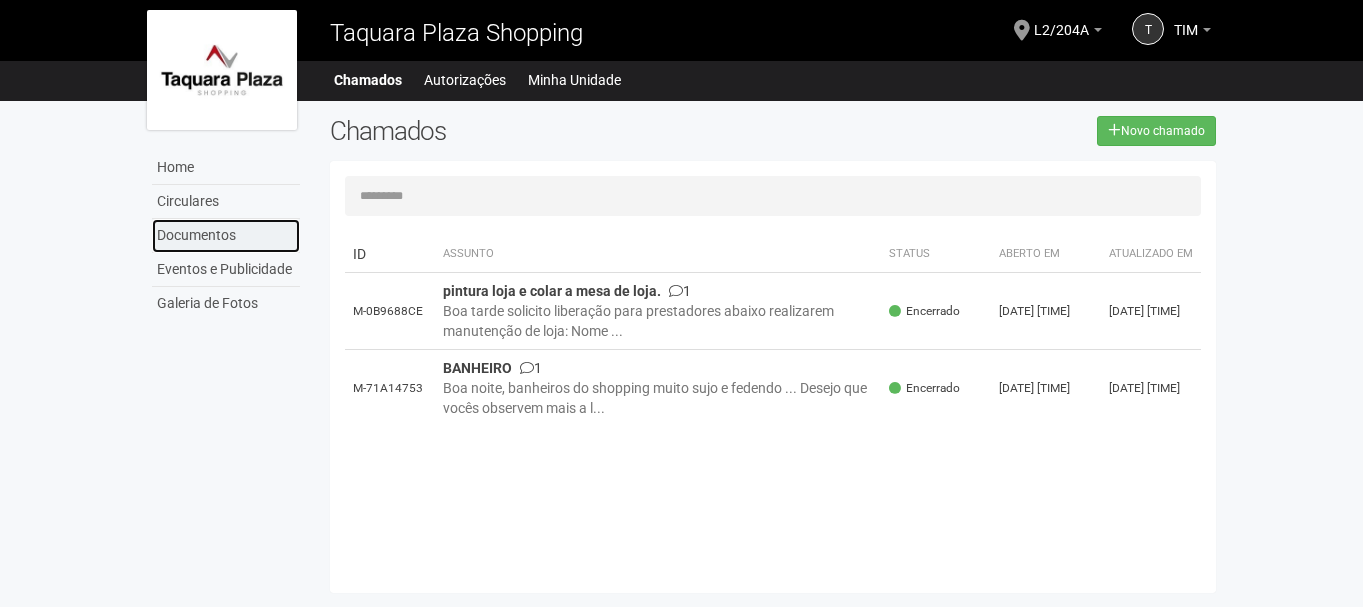 click on "Documentos" at bounding box center (226, 236) 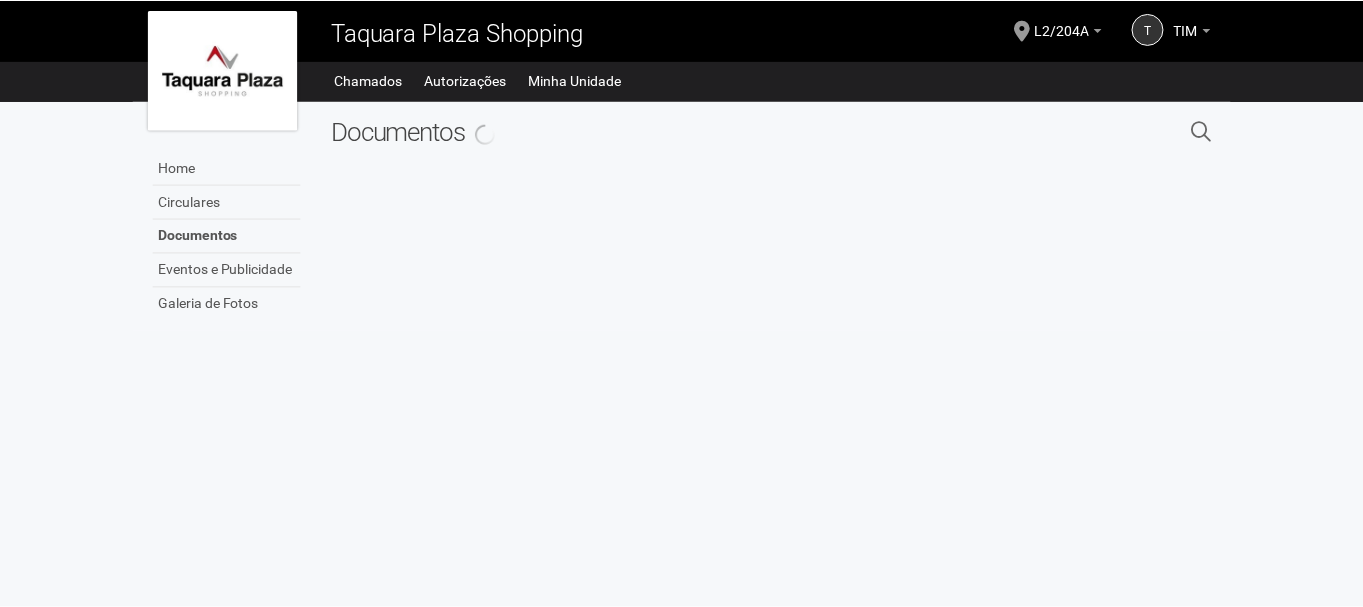scroll, scrollTop: 0, scrollLeft: 0, axis: both 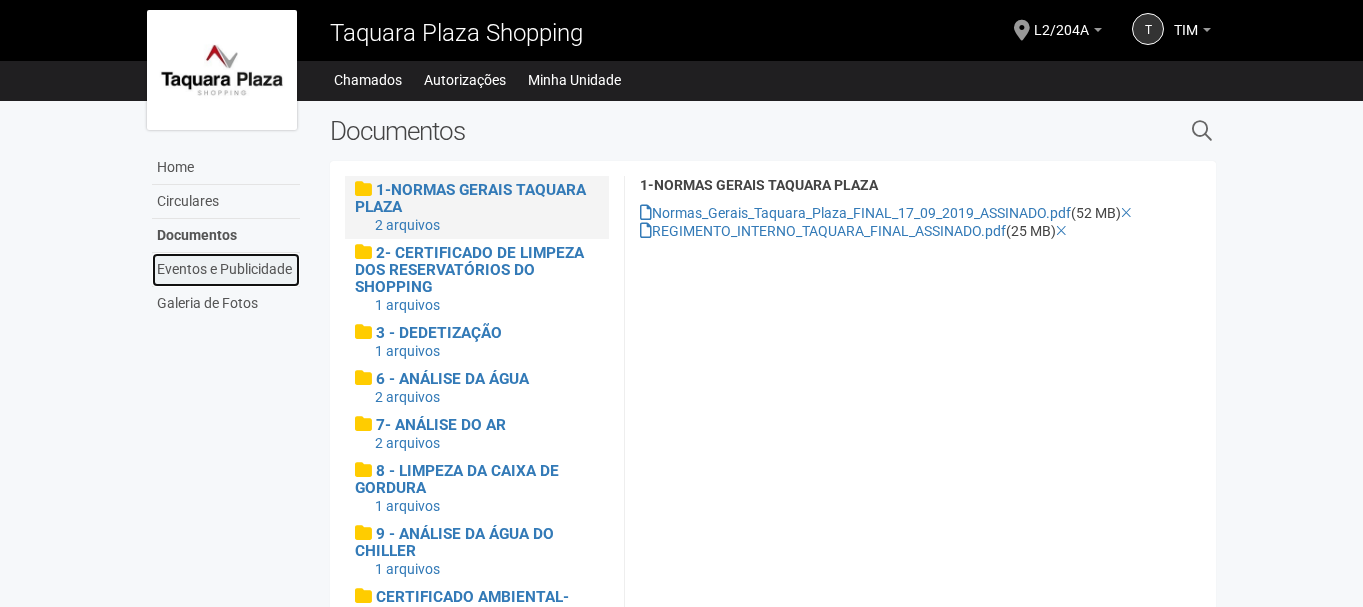 click on "Eventos e Publicidade" at bounding box center [226, 270] 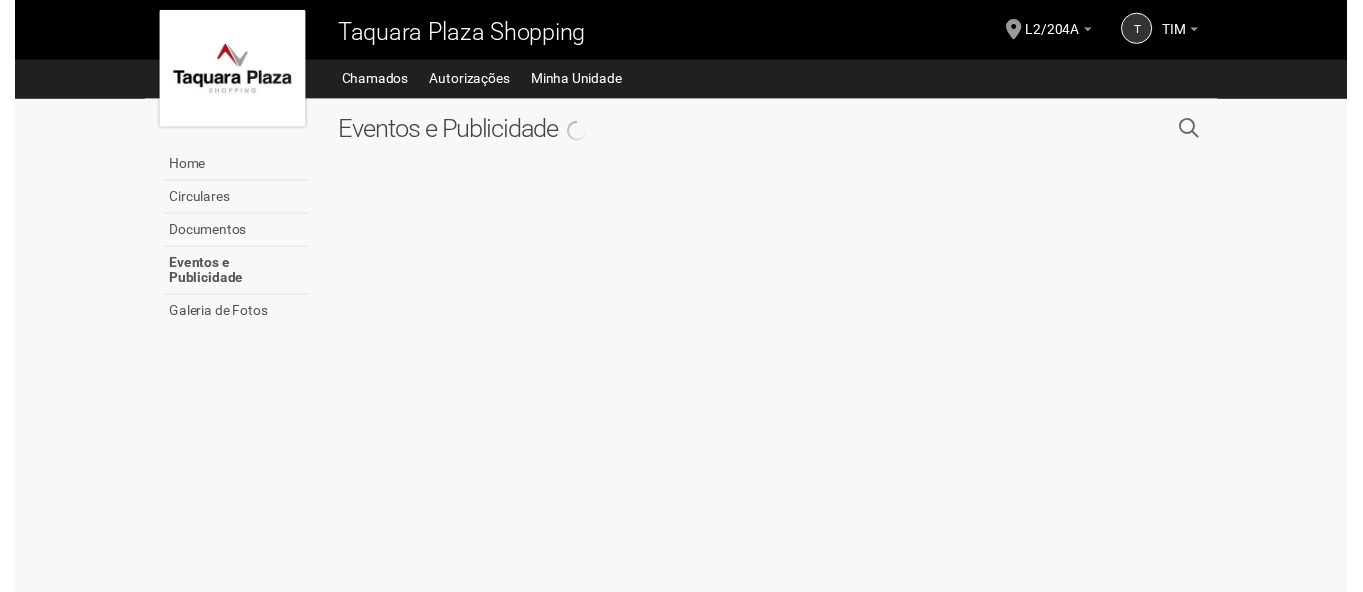 scroll, scrollTop: 0, scrollLeft: 0, axis: both 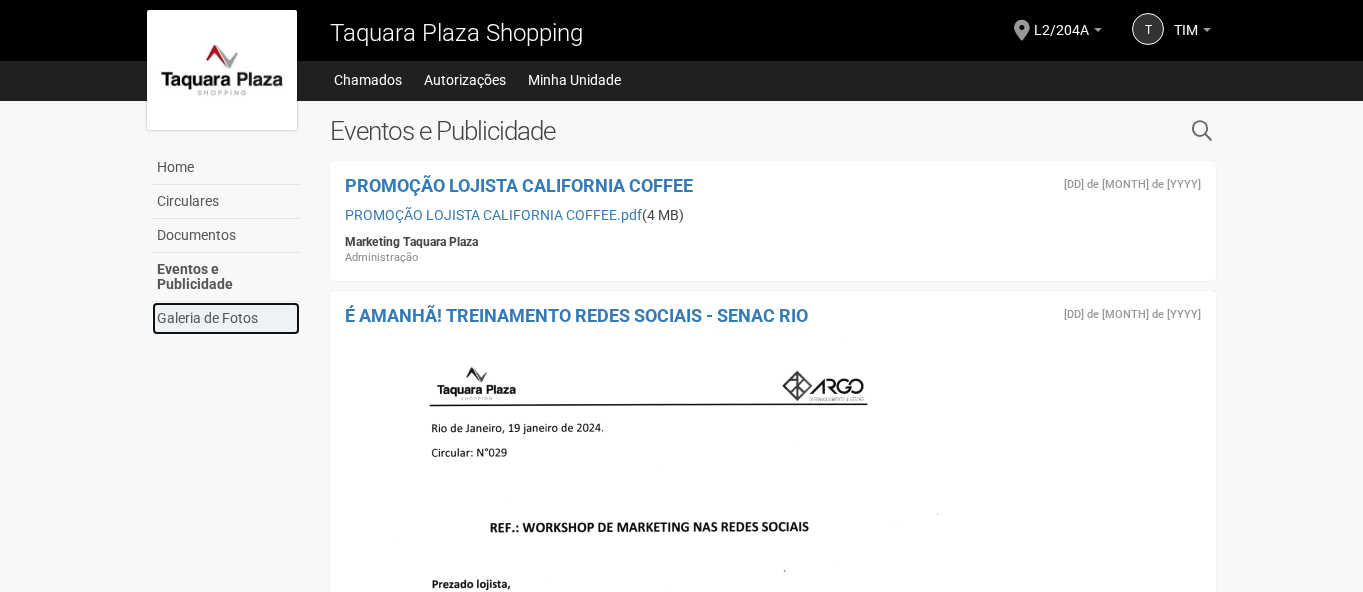 click on "Galeria de Fotos" at bounding box center [226, 318] 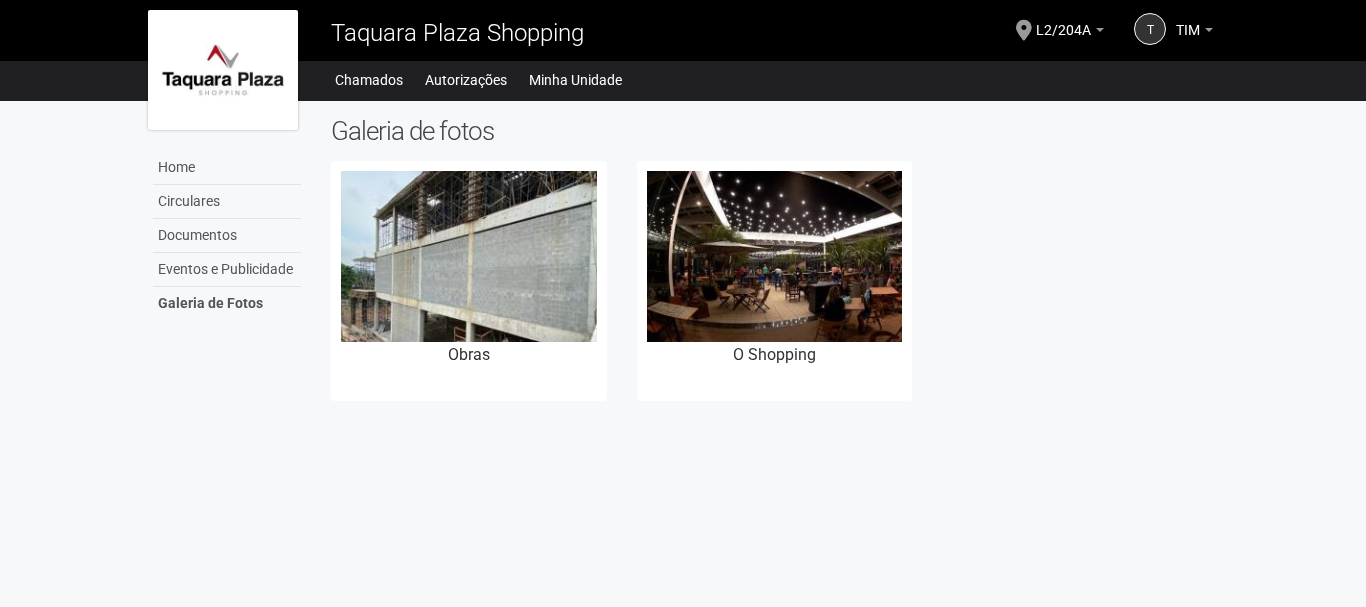 scroll, scrollTop: 0, scrollLeft: 0, axis: both 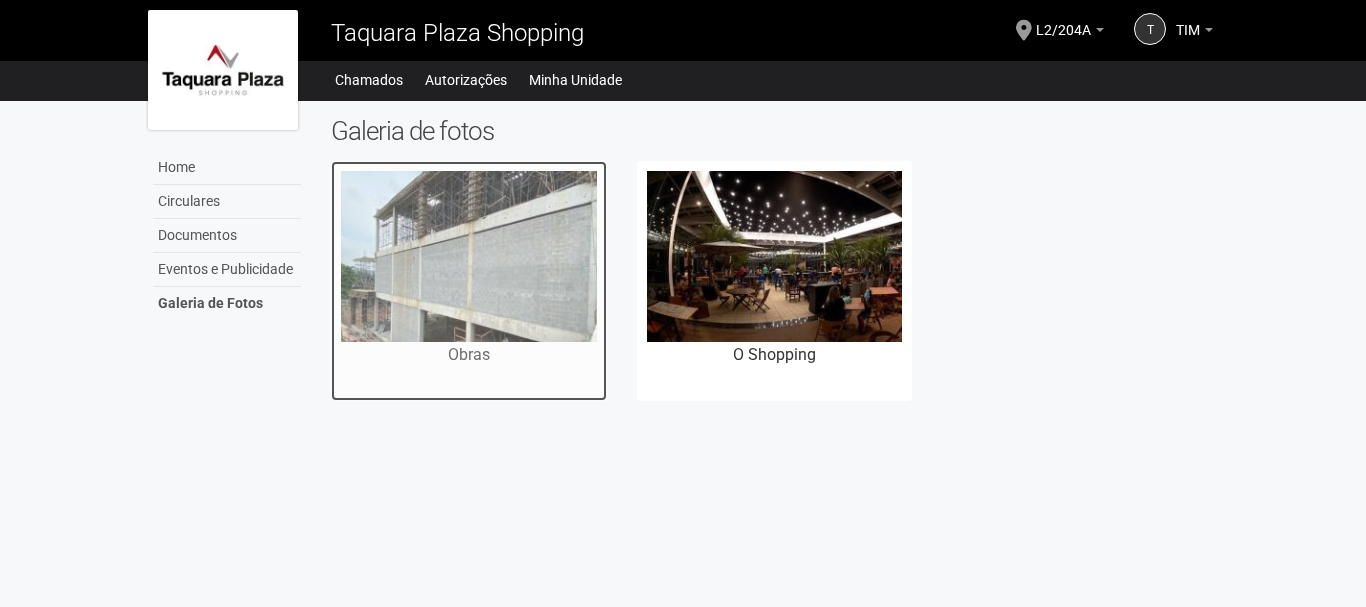 click at bounding box center (469, 256) 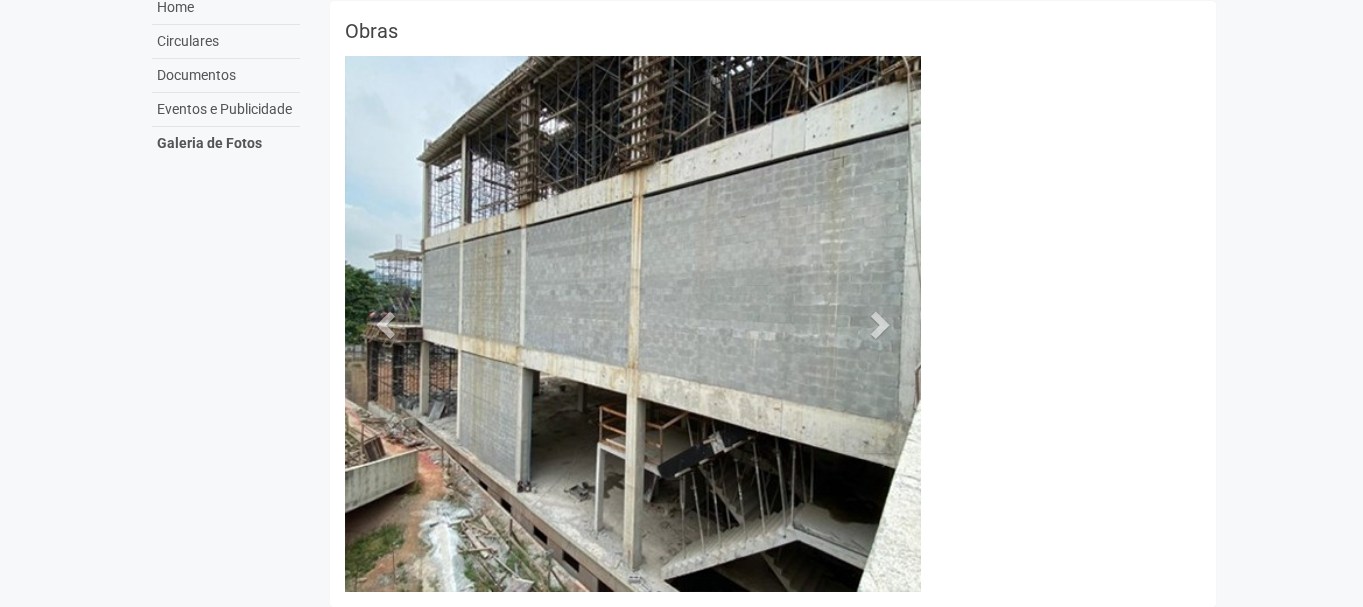 scroll, scrollTop: 170, scrollLeft: 0, axis: vertical 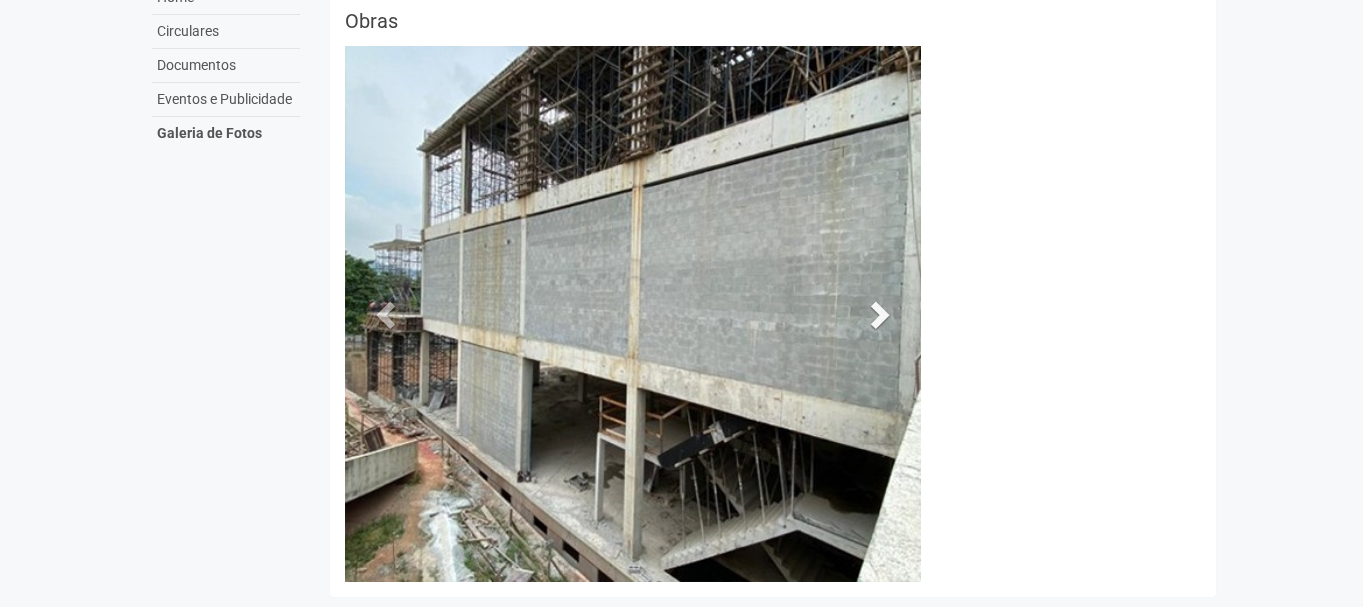 click at bounding box center [878, 314] 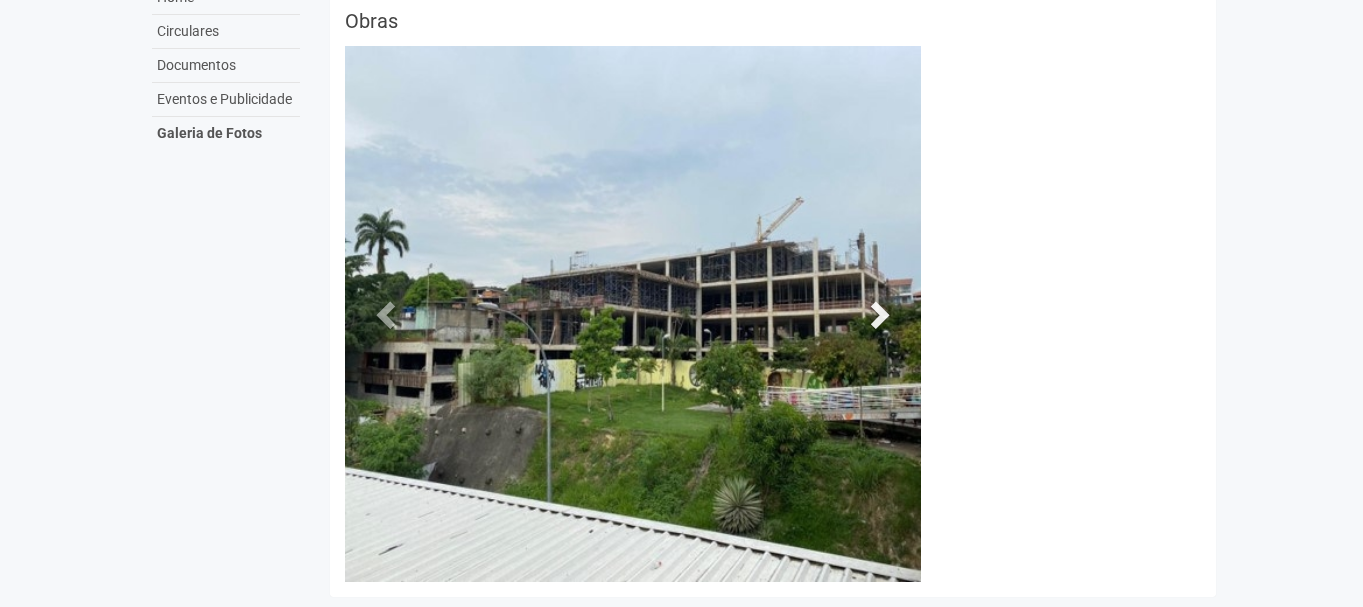 click at bounding box center [878, 314] 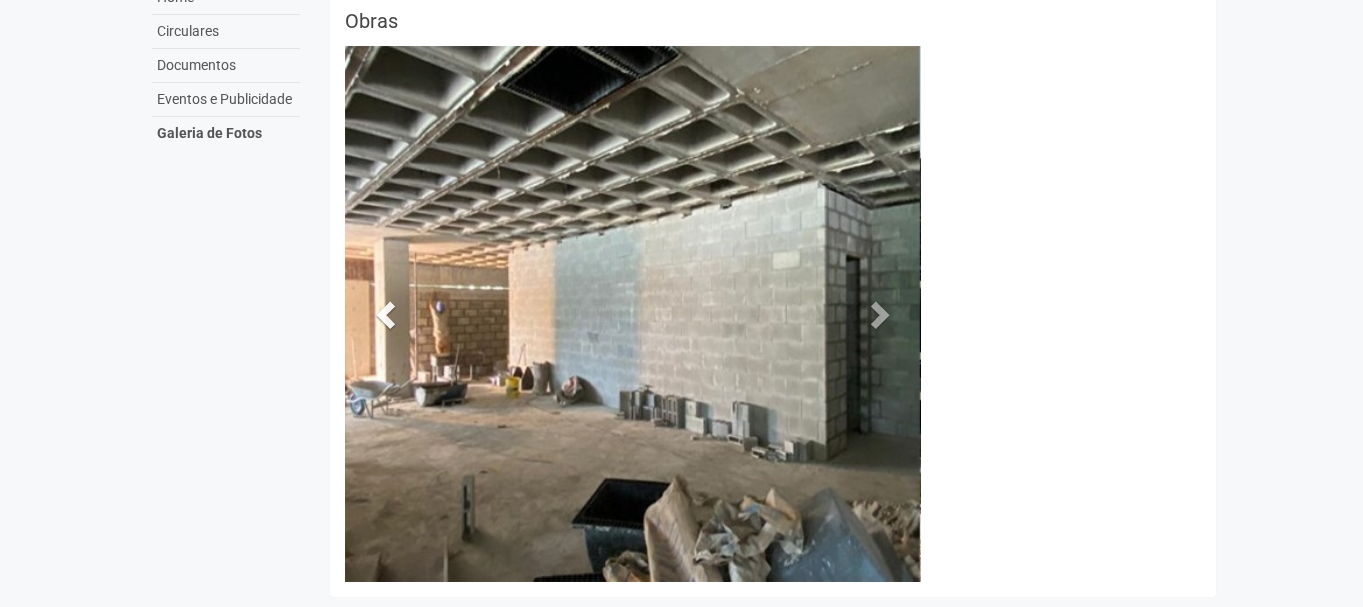 click at bounding box center (388, 314) 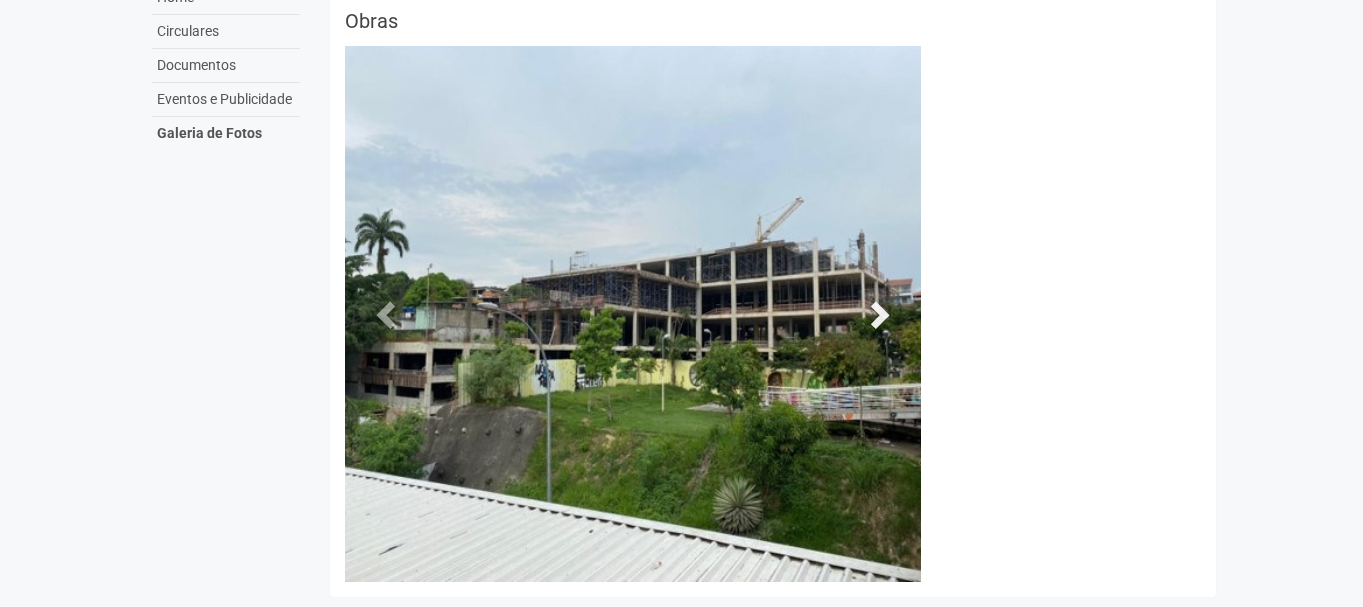 click at bounding box center (878, 314) 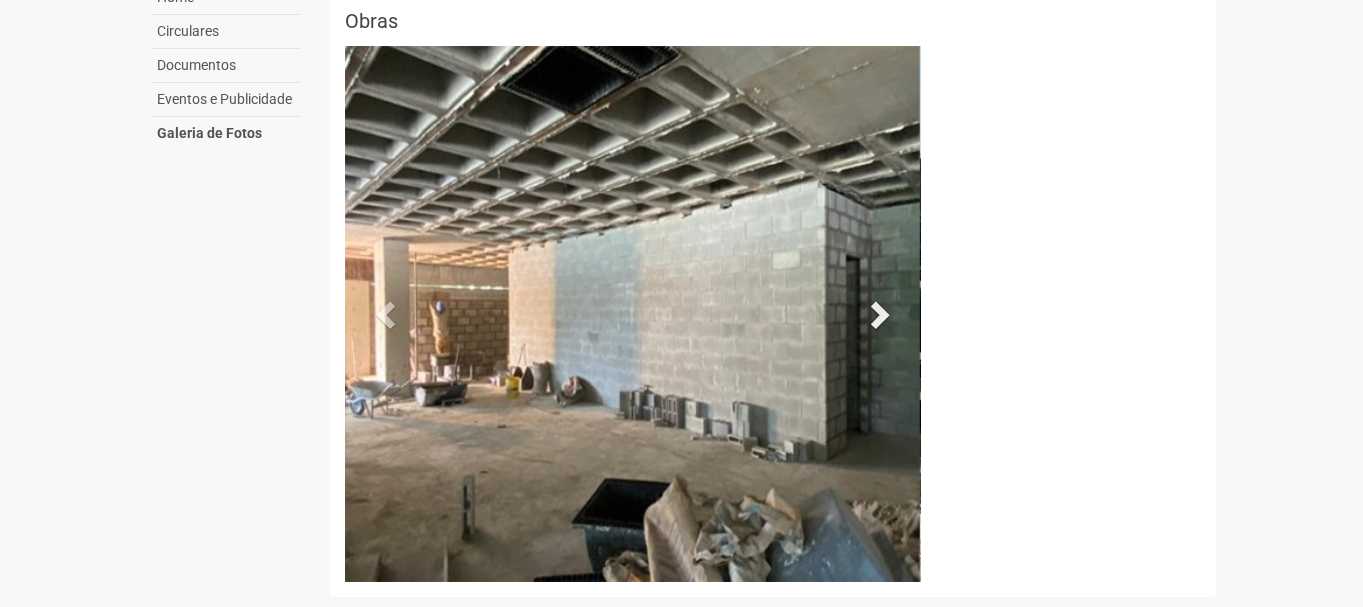 click at bounding box center [878, 314] 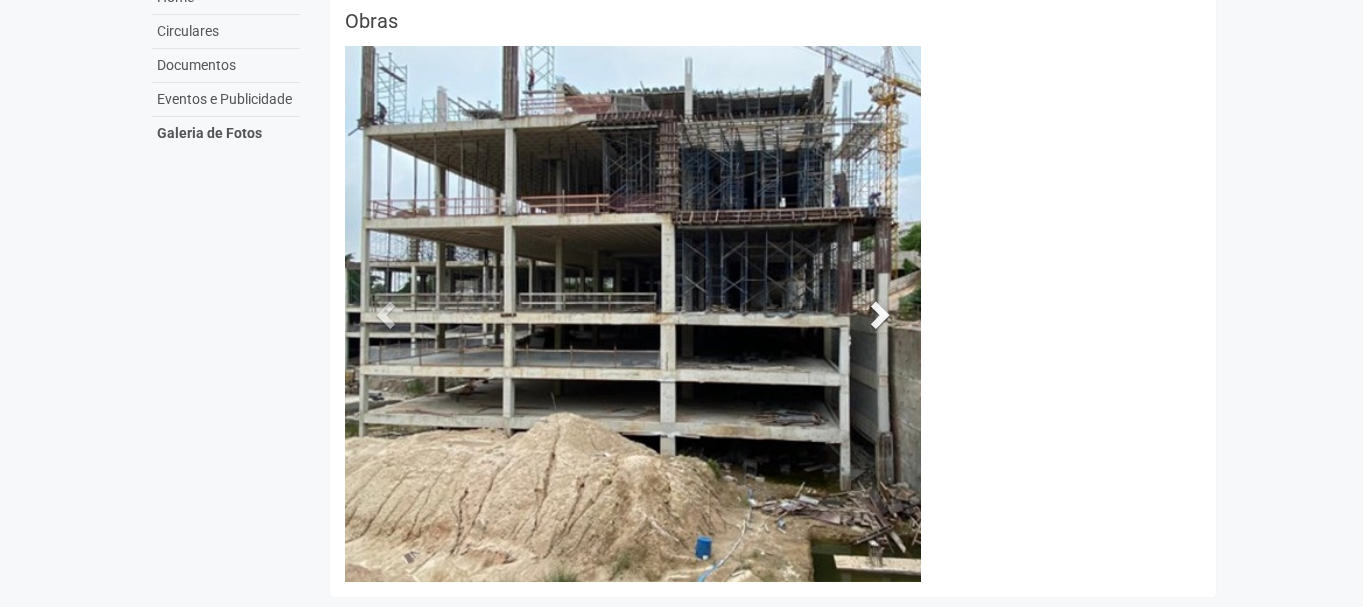 click at bounding box center (878, 314) 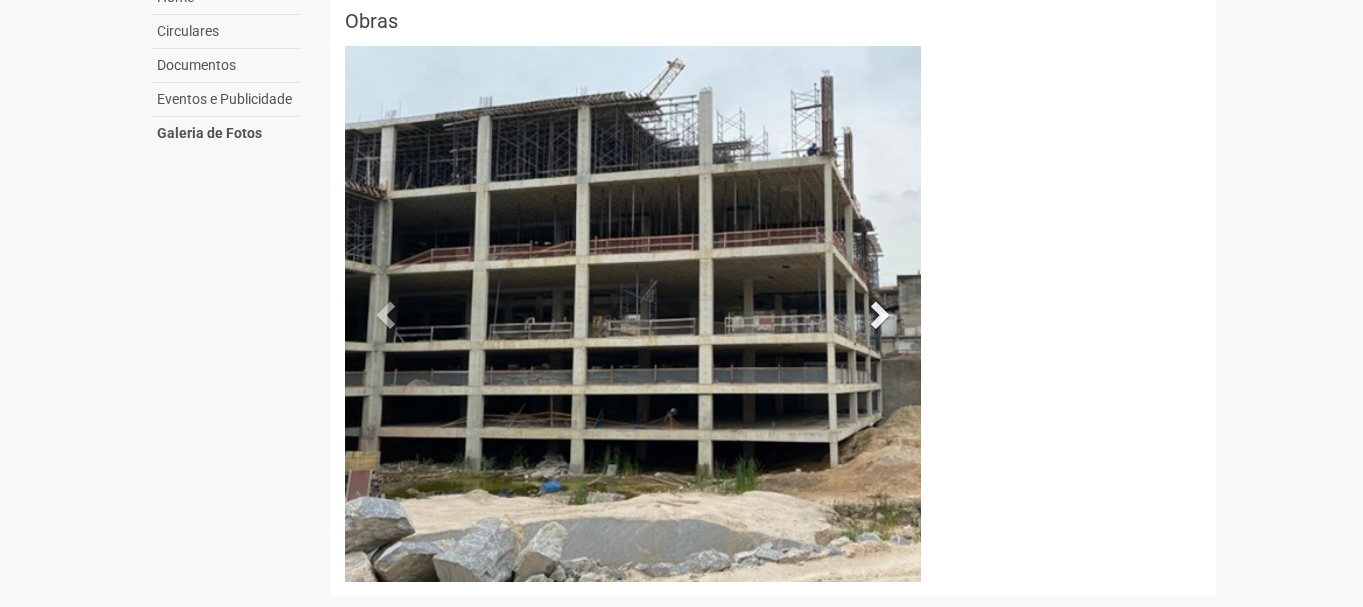 click at bounding box center [878, 314] 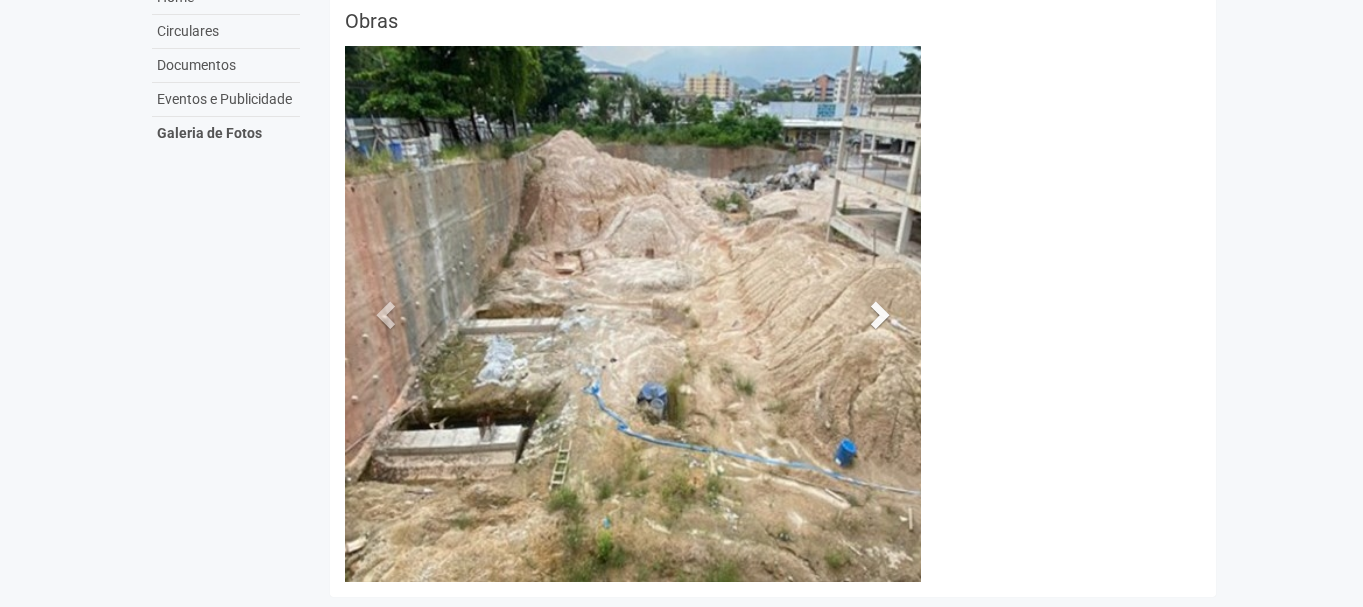 click at bounding box center (878, 314) 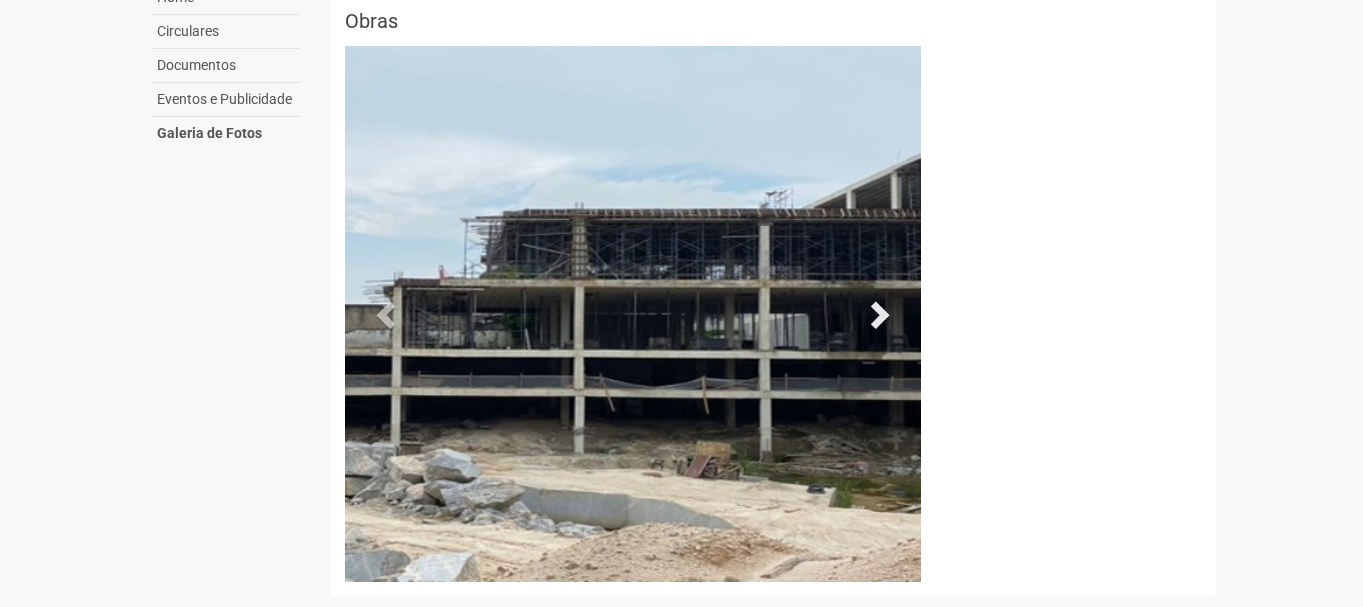 click at bounding box center [878, 314] 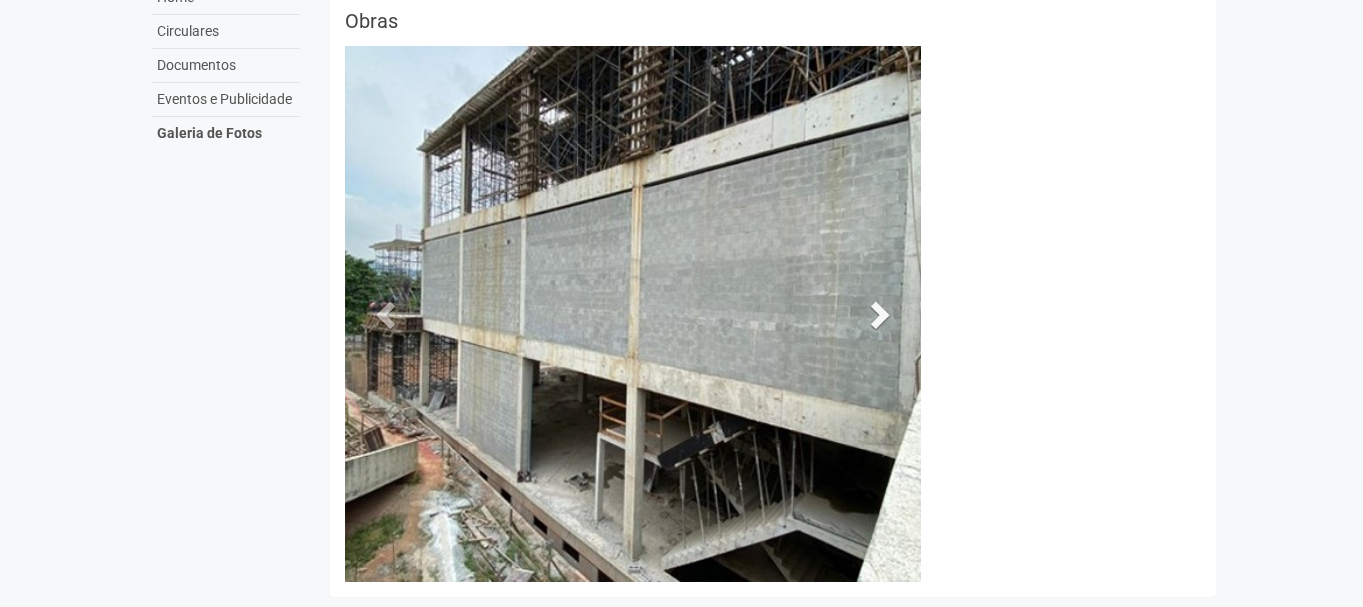 drag, startPoint x: 877, startPoint y: 312, endPoint x: 820, endPoint y: 329, distance: 59.48109 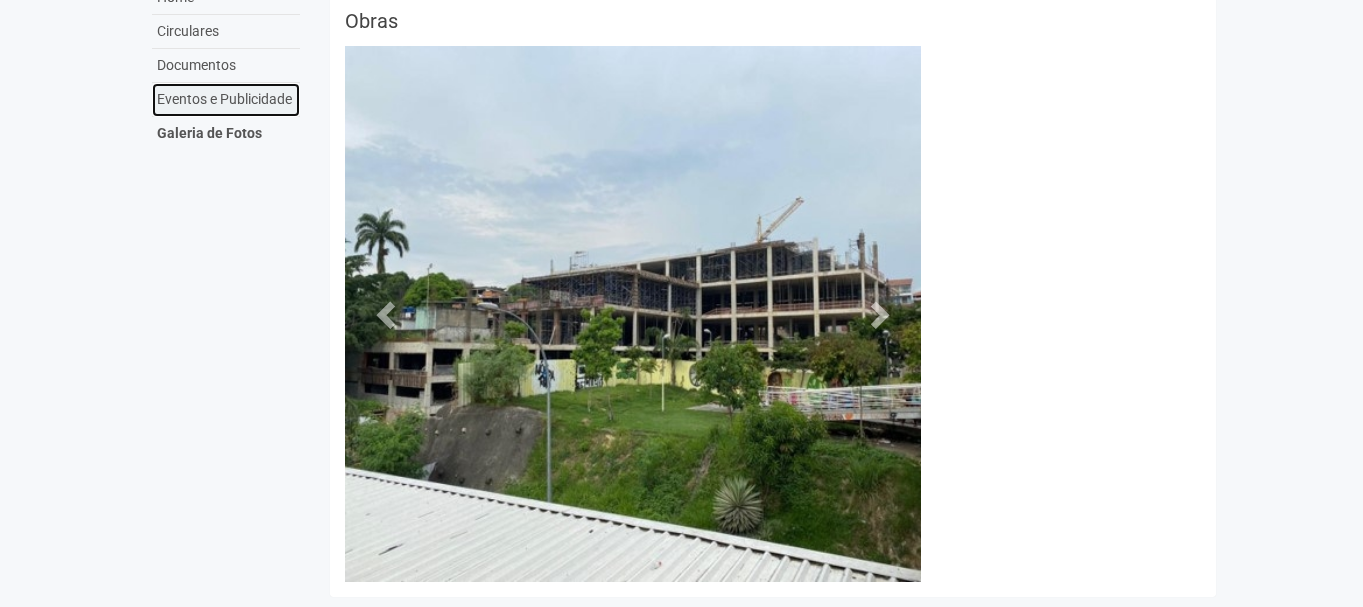 click on "Eventos e Publicidade" at bounding box center (226, 100) 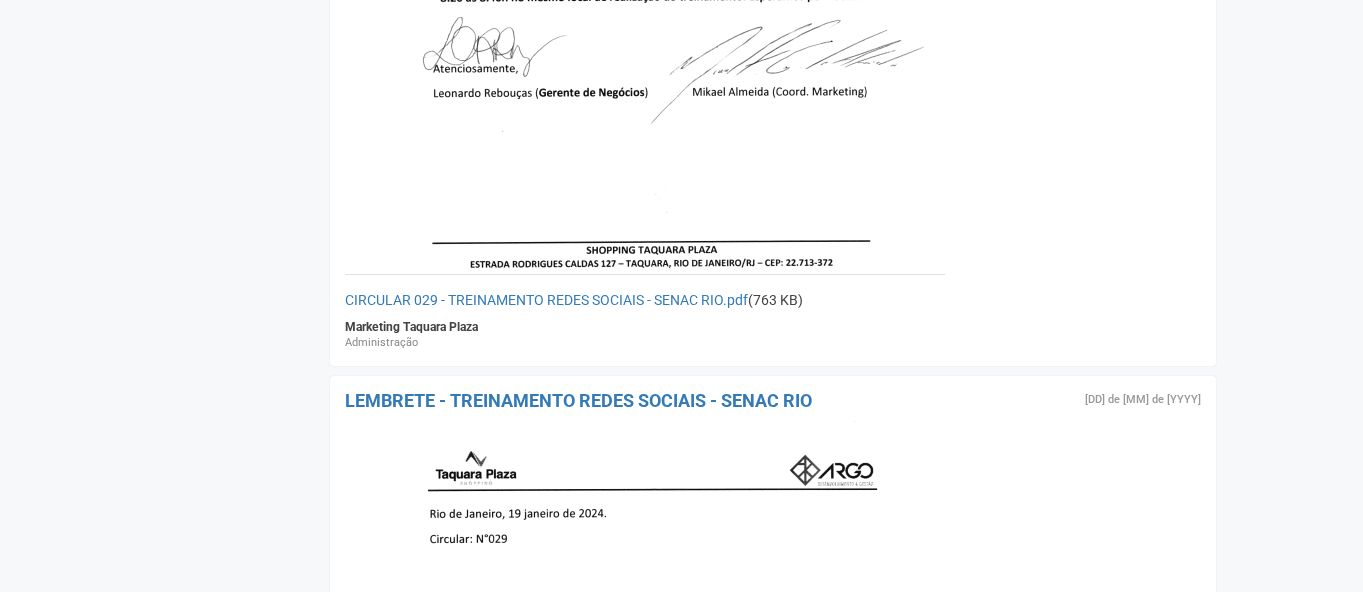 scroll, scrollTop: 100, scrollLeft: 0, axis: vertical 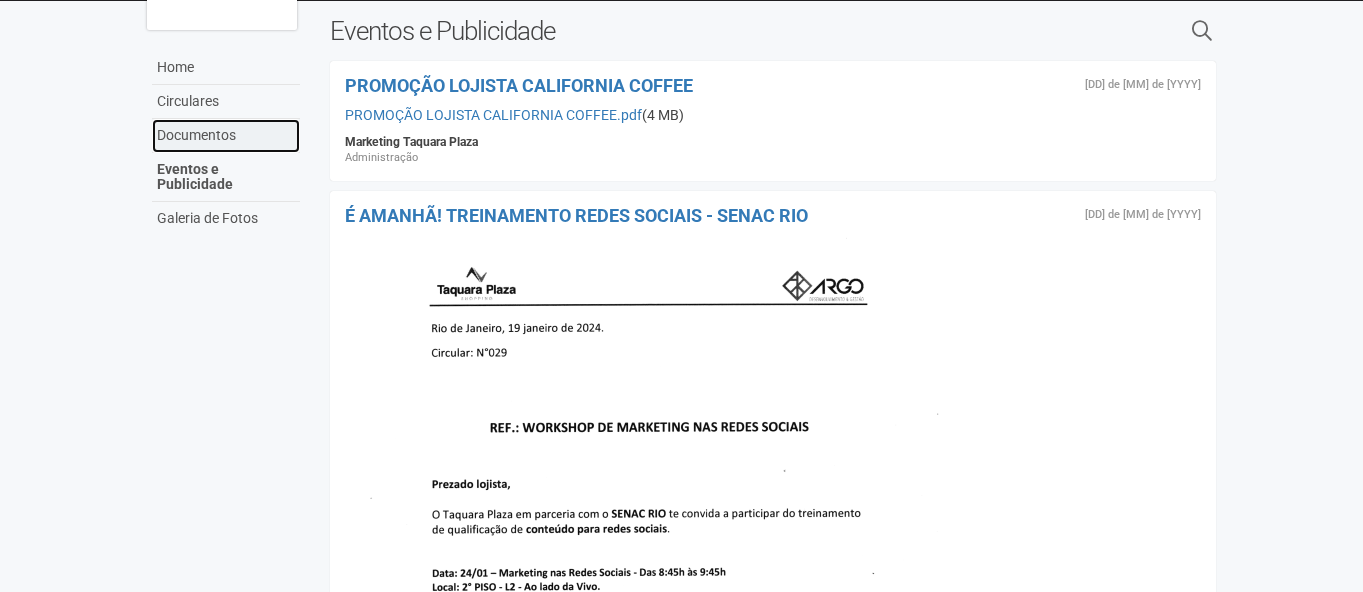 click on "Documentos" at bounding box center (226, 136) 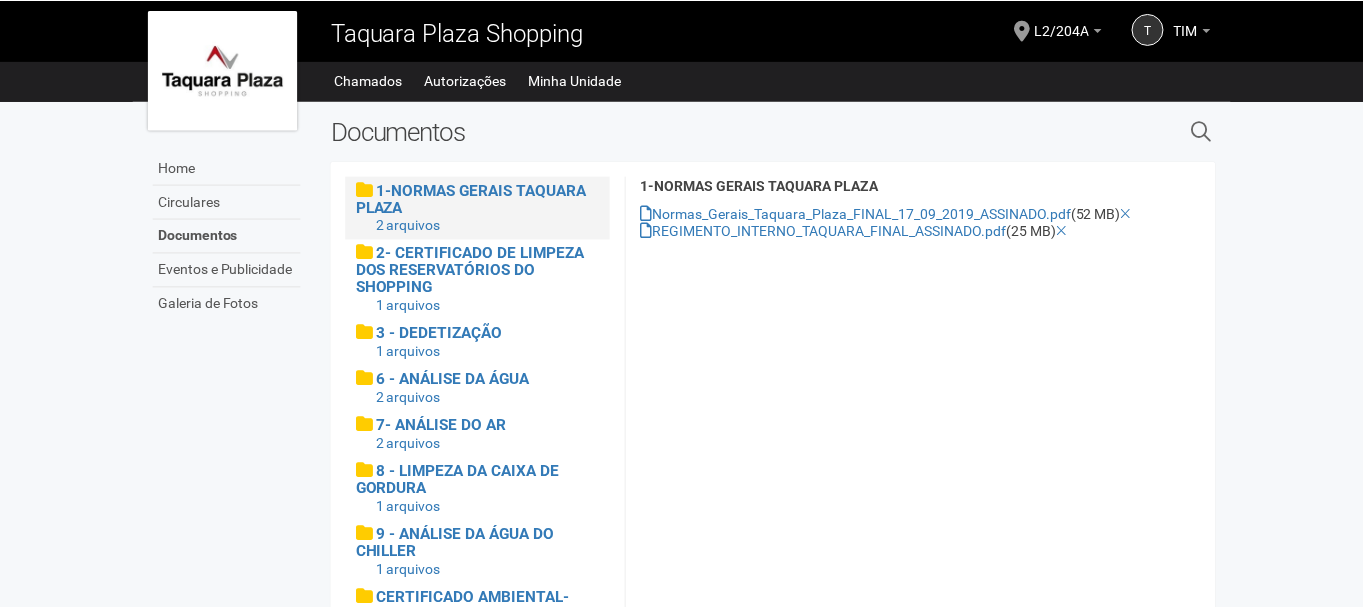 scroll, scrollTop: 0, scrollLeft: 0, axis: both 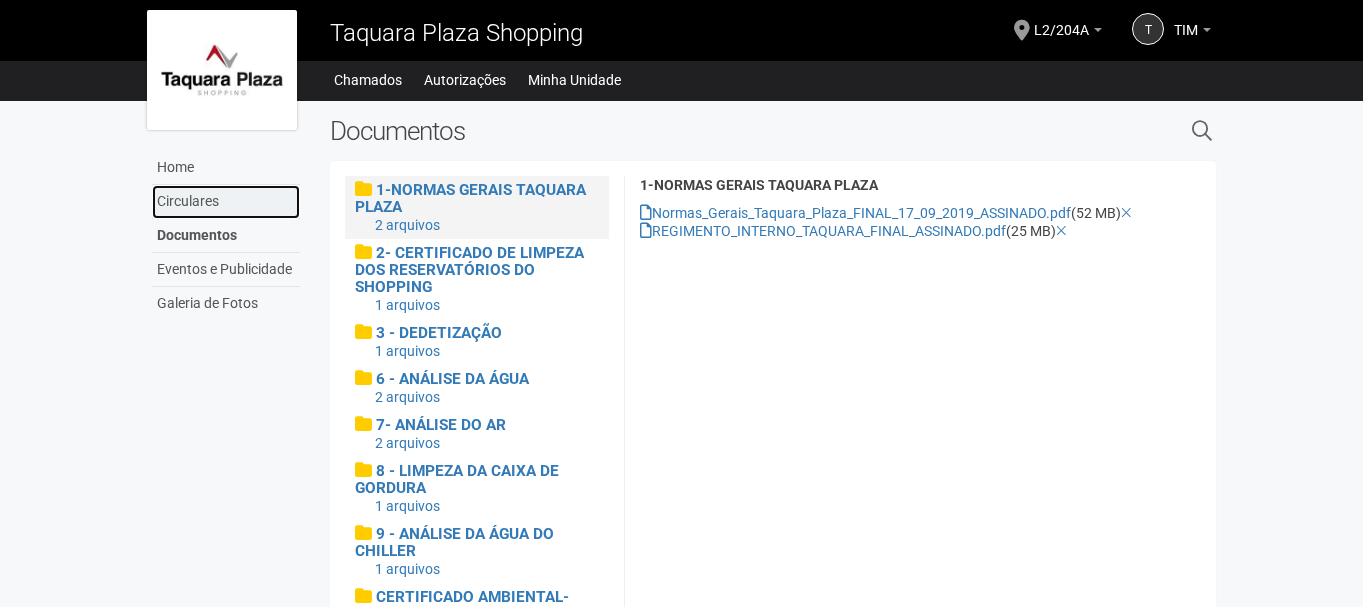 click on "Circulares" at bounding box center [226, 202] 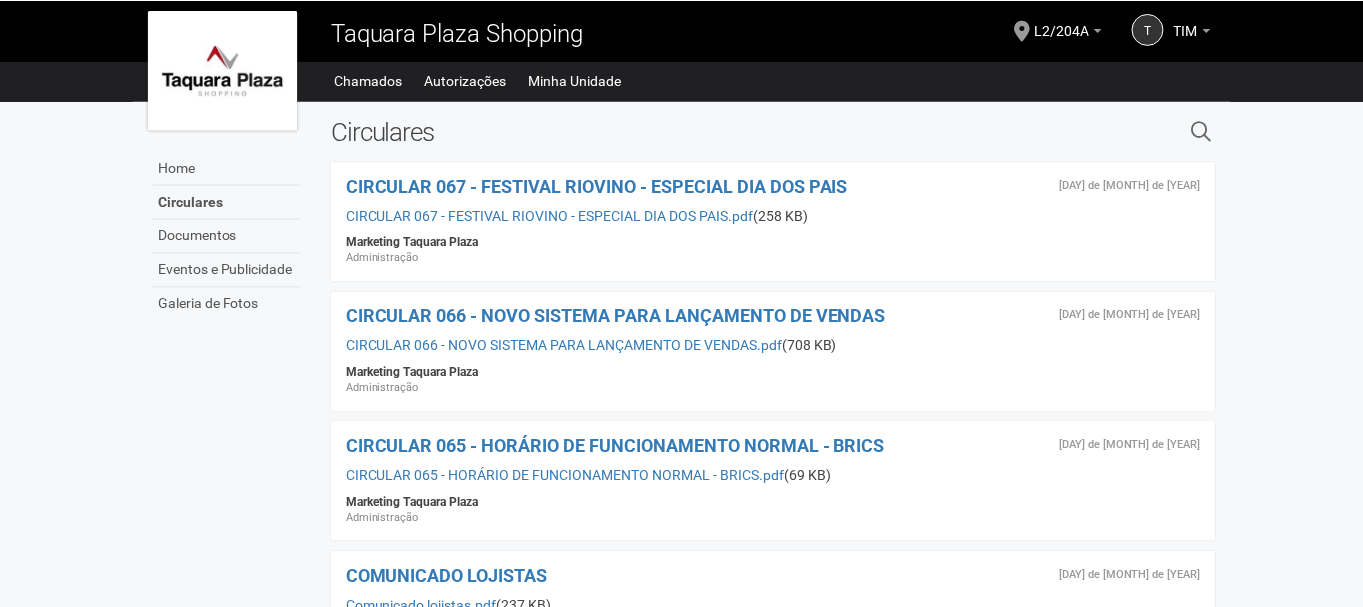 scroll, scrollTop: 0, scrollLeft: 0, axis: both 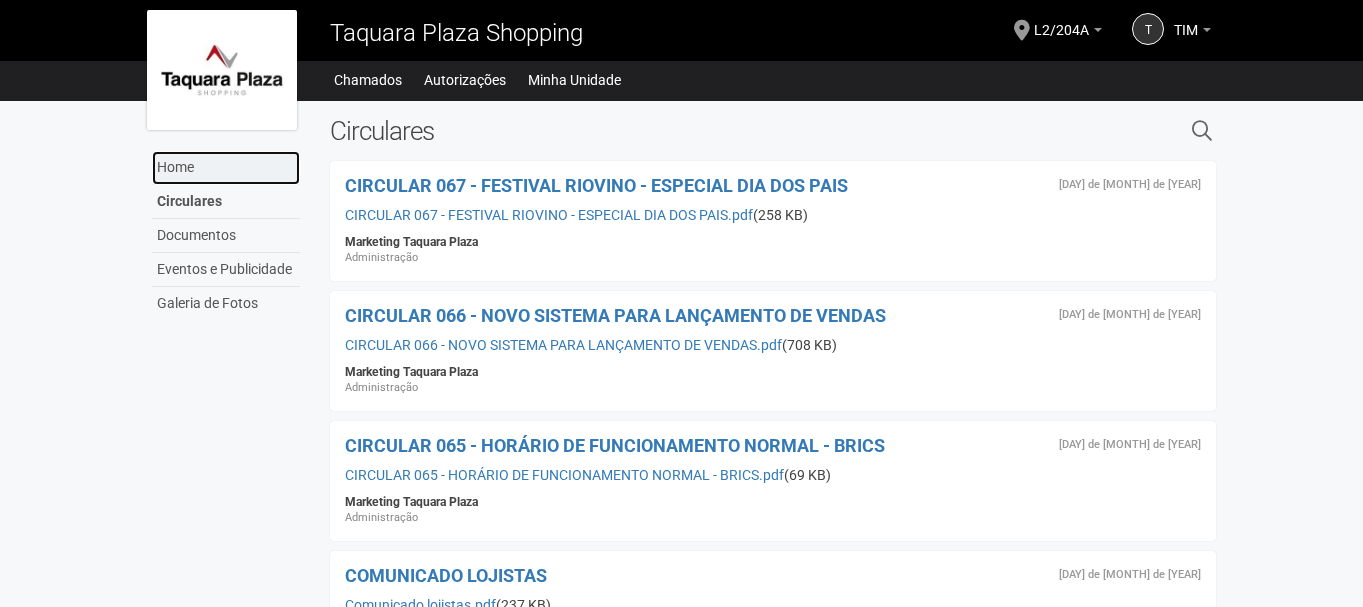 click on "Home" at bounding box center (226, 168) 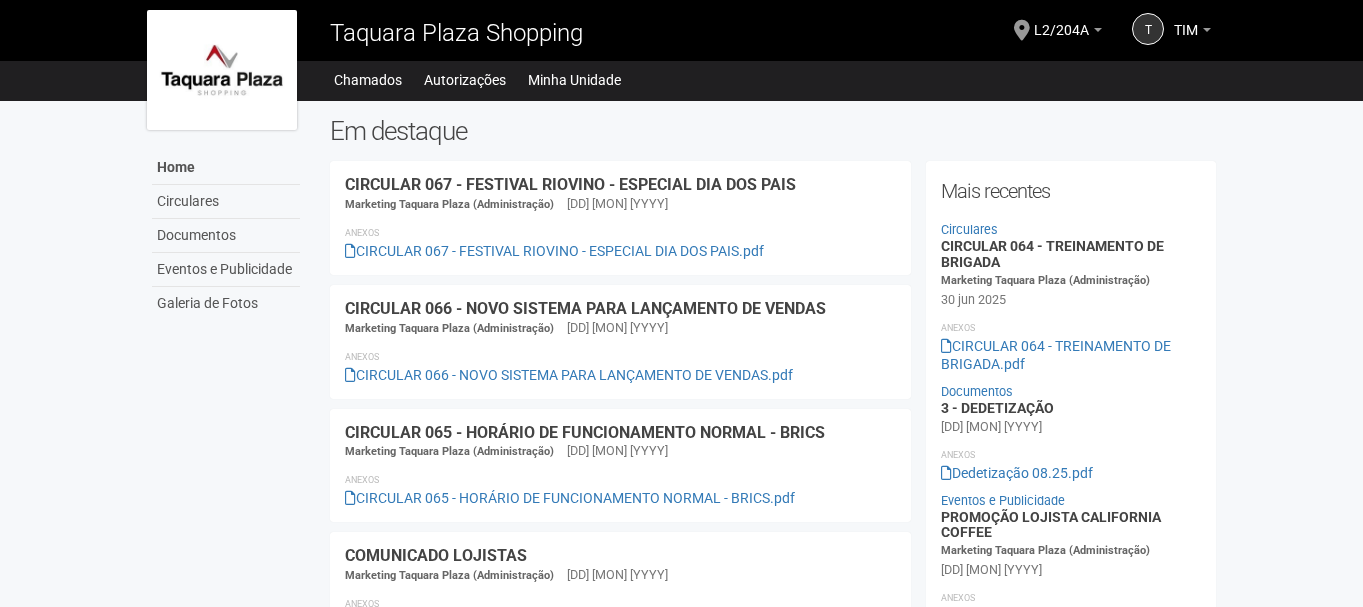 scroll, scrollTop: 0, scrollLeft: 0, axis: both 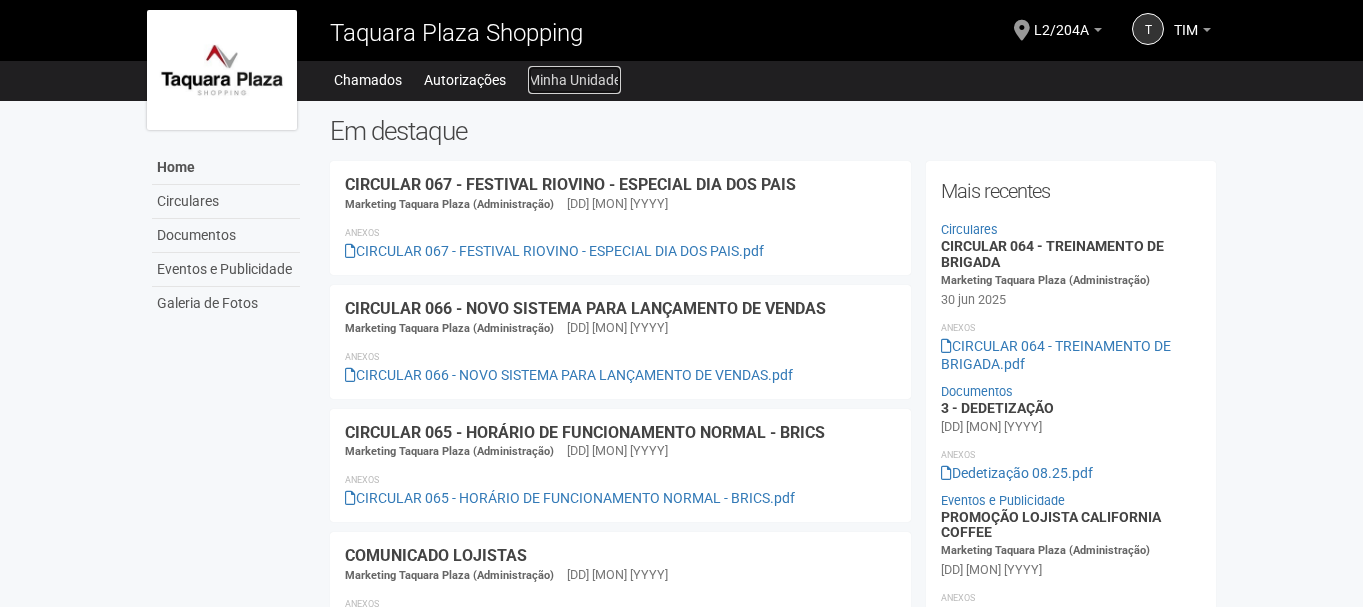 click on "Minha Unidade" at bounding box center [574, 80] 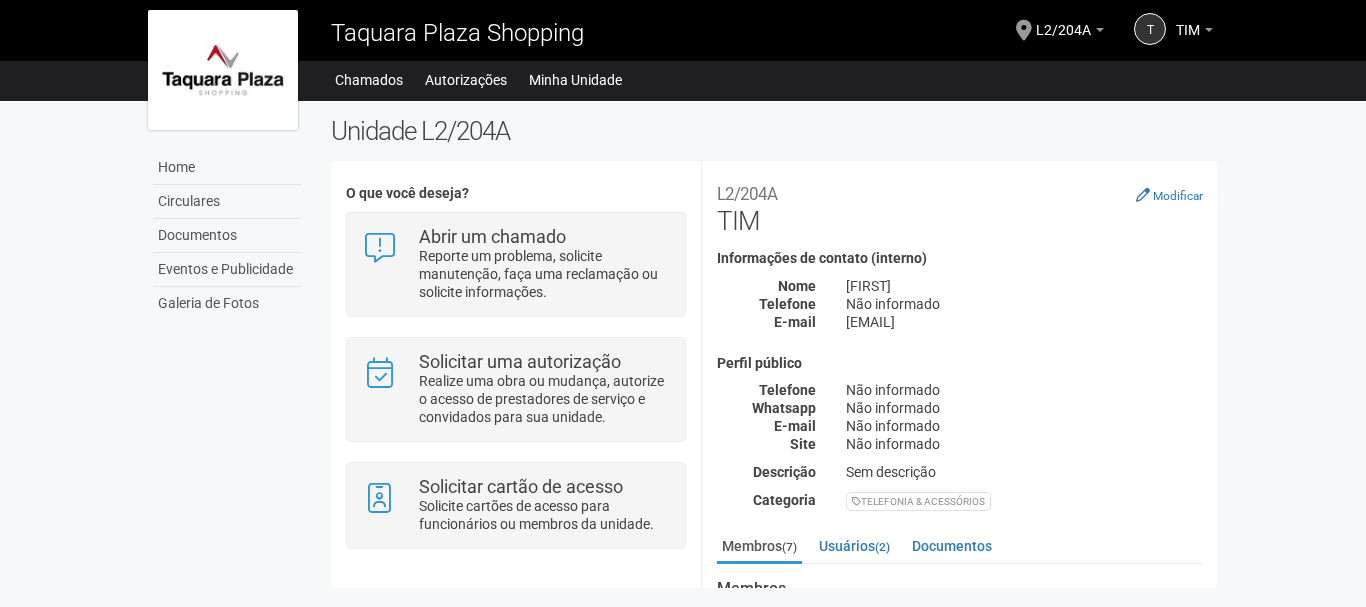 scroll, scrollTop: 0, scrollLeft: 0, axis: both 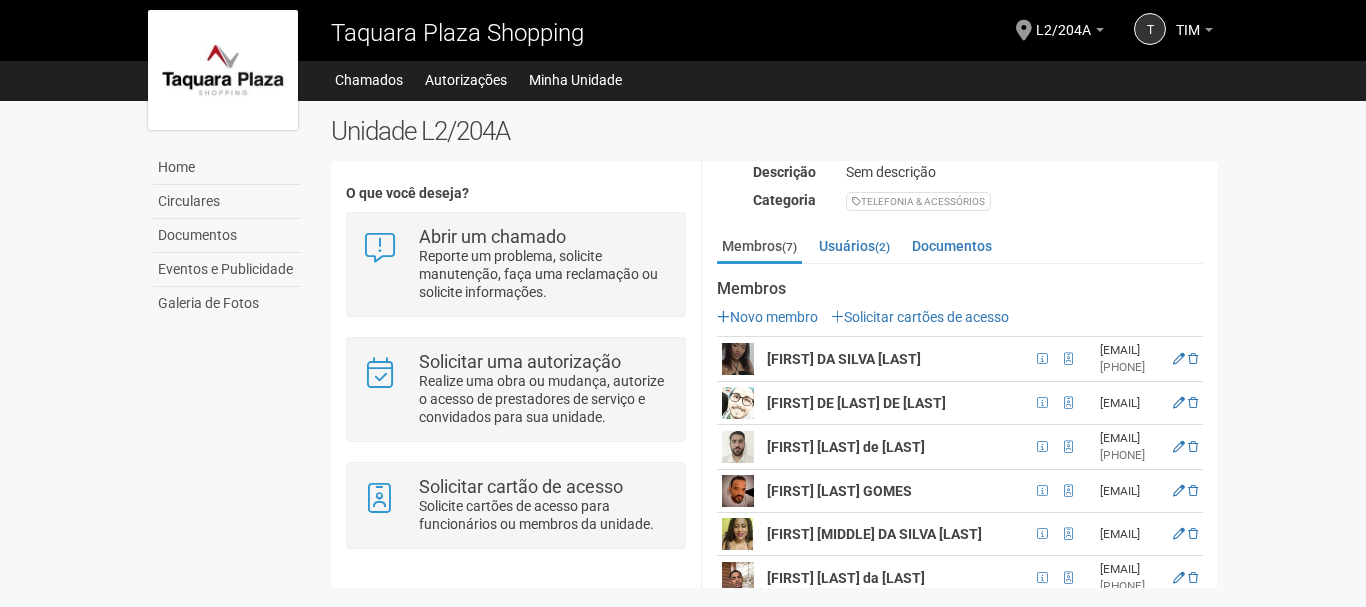 click on "Aguarde...
Taquara Plaza Shopping
T
TIM
TIM
taquara@timplus.com.br
Meu perfil
Alterar senha
Sair
L2/204A
Você está na unidade
L2/204A
Ir para a unidade
Home
Home
Circulares
Documentos
Eventos e Publicidade
Galeria de Fotos
Chamados
Autorizações
Minha Unidade
Meu Perfil
Minhas unidades" at bounding box center [683, 303] 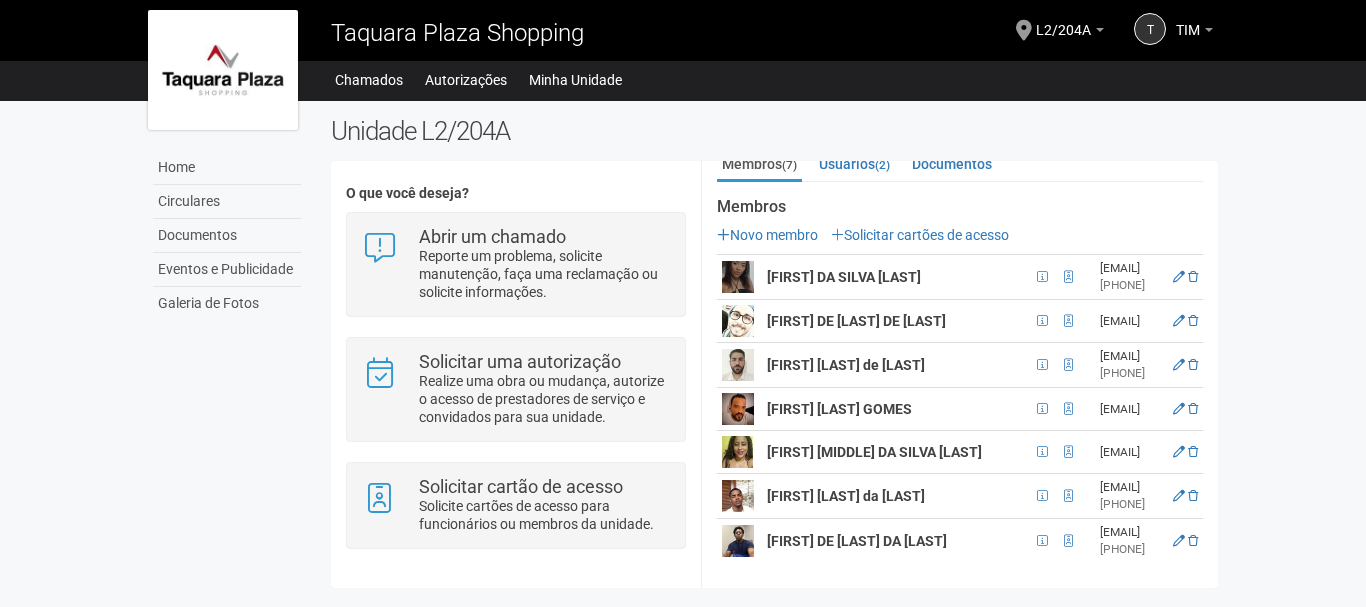 scroll, scrollTop: 417, scrollLeft: 0, axis: vertical 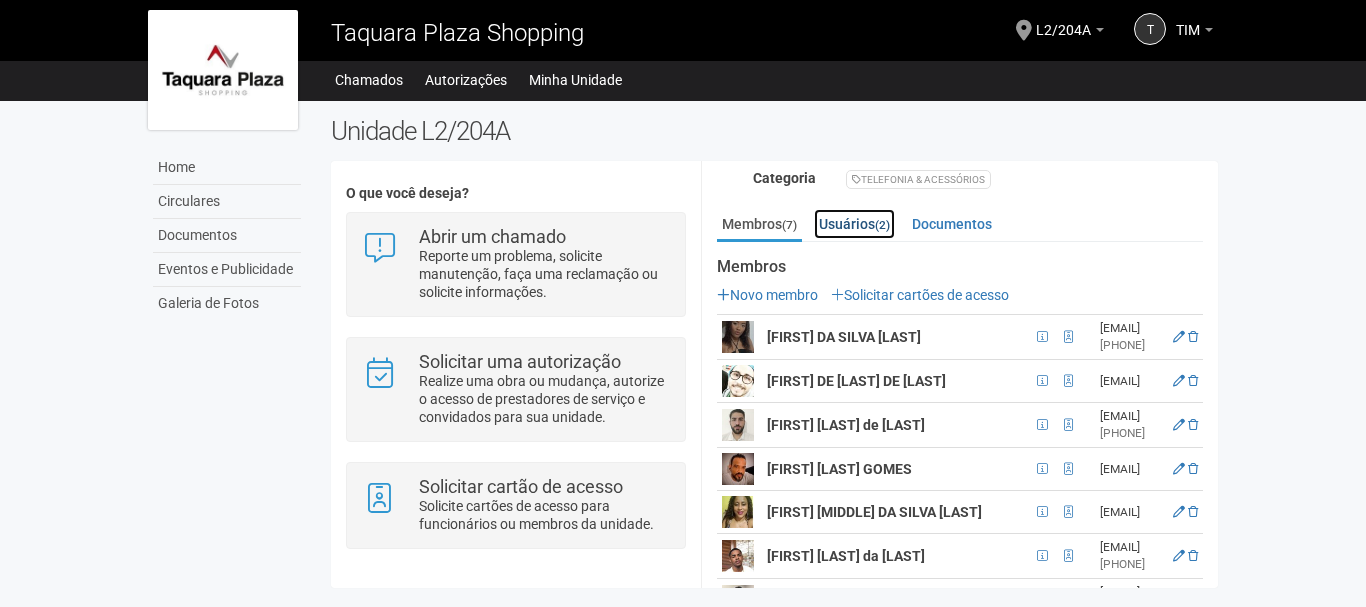 click on "Usuários
(2)" at bounding box center (854, 224) 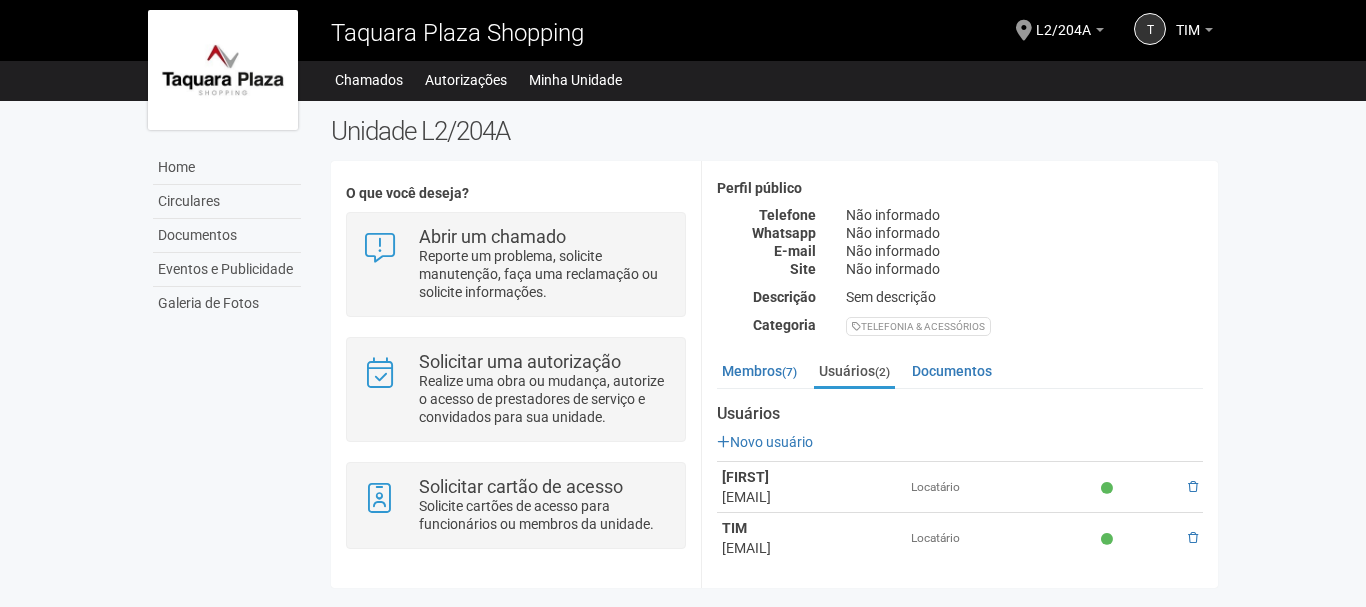 scroll, scrollTop: 174, scrollLeft: 0, axis: vertical 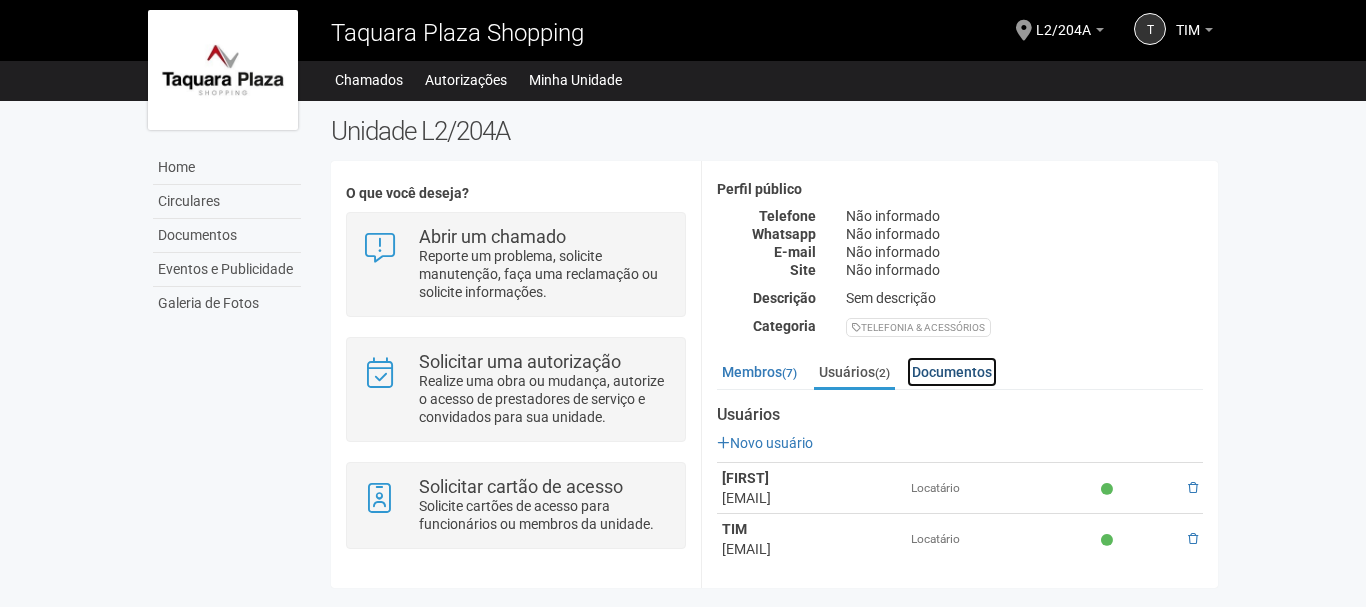 click on "Documentos" at bounding box center (952, 372) 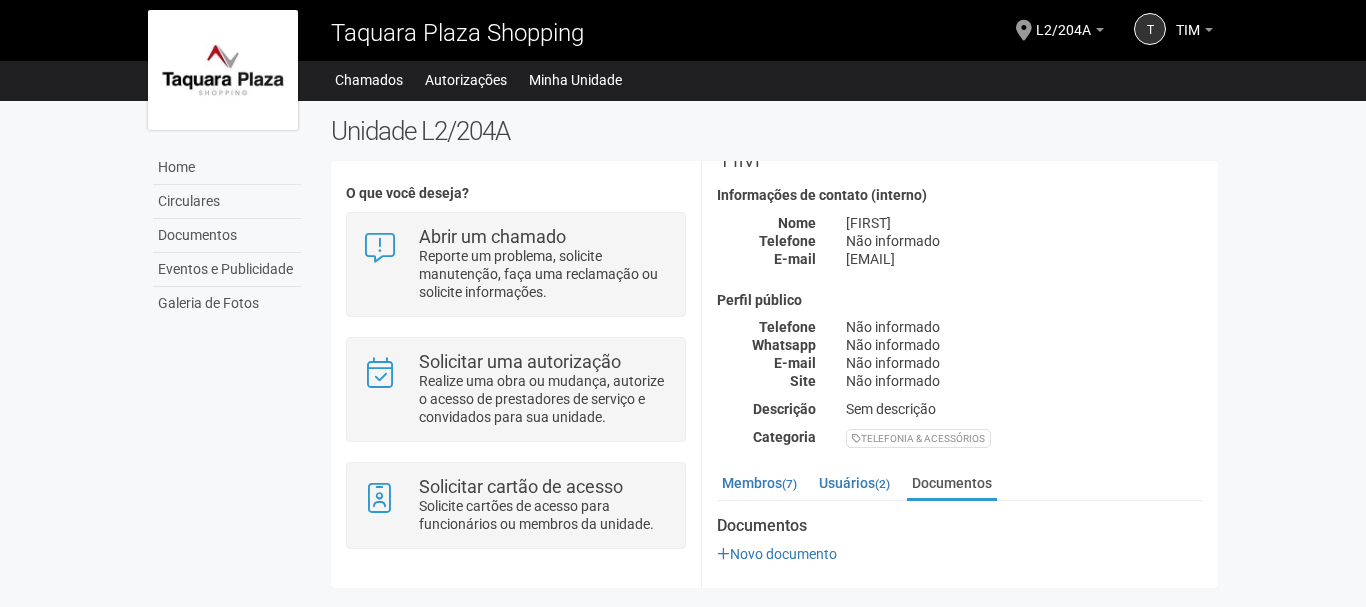 scroll, scrollTop: 62, scrollLeft: 0, axis: vertical 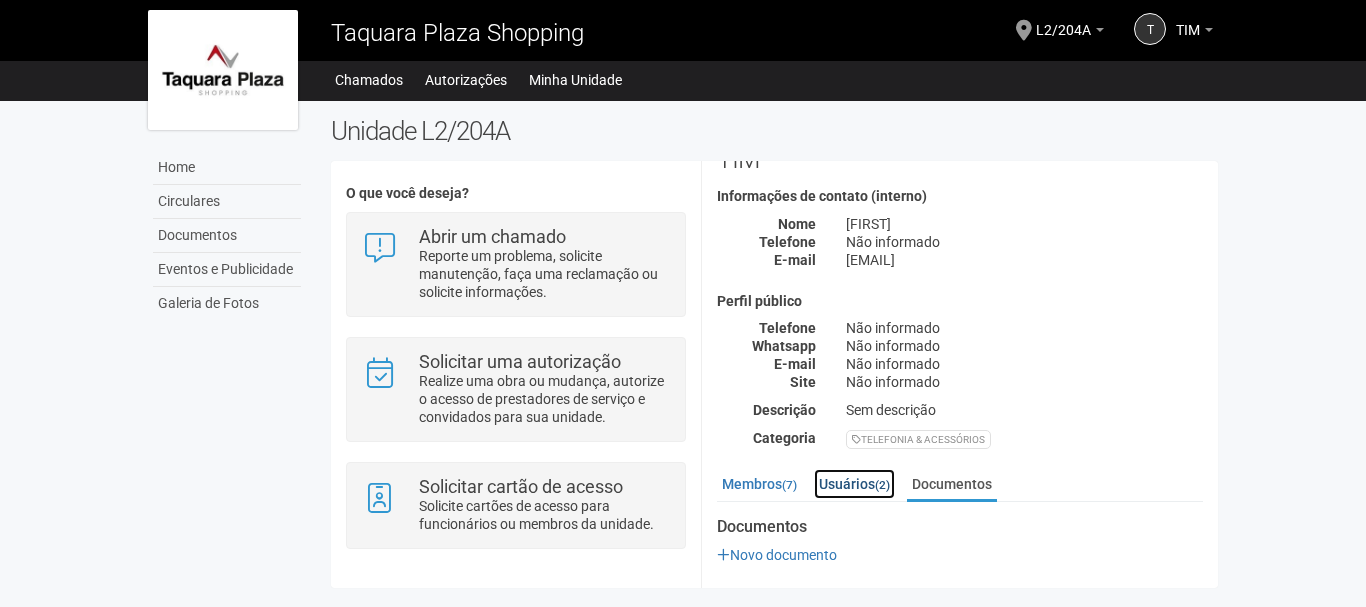 click on "Usuários
(2)" at bounding box center (854, 484) 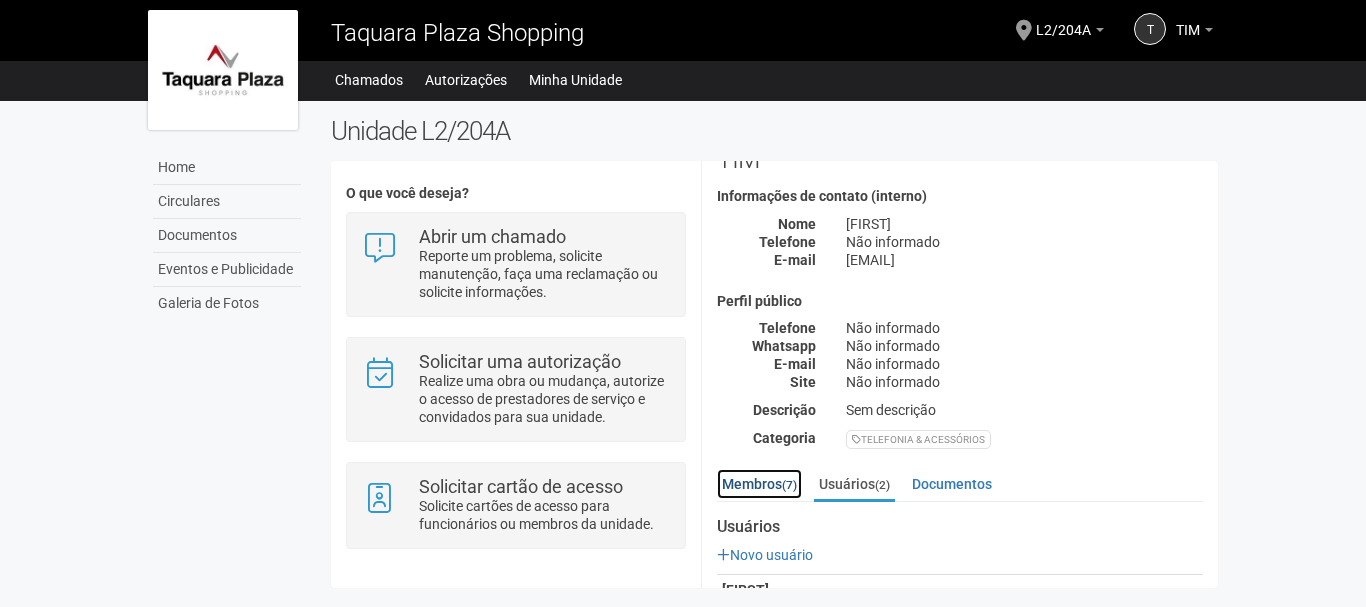 click on "(7)" at bounding box center [789, 485] 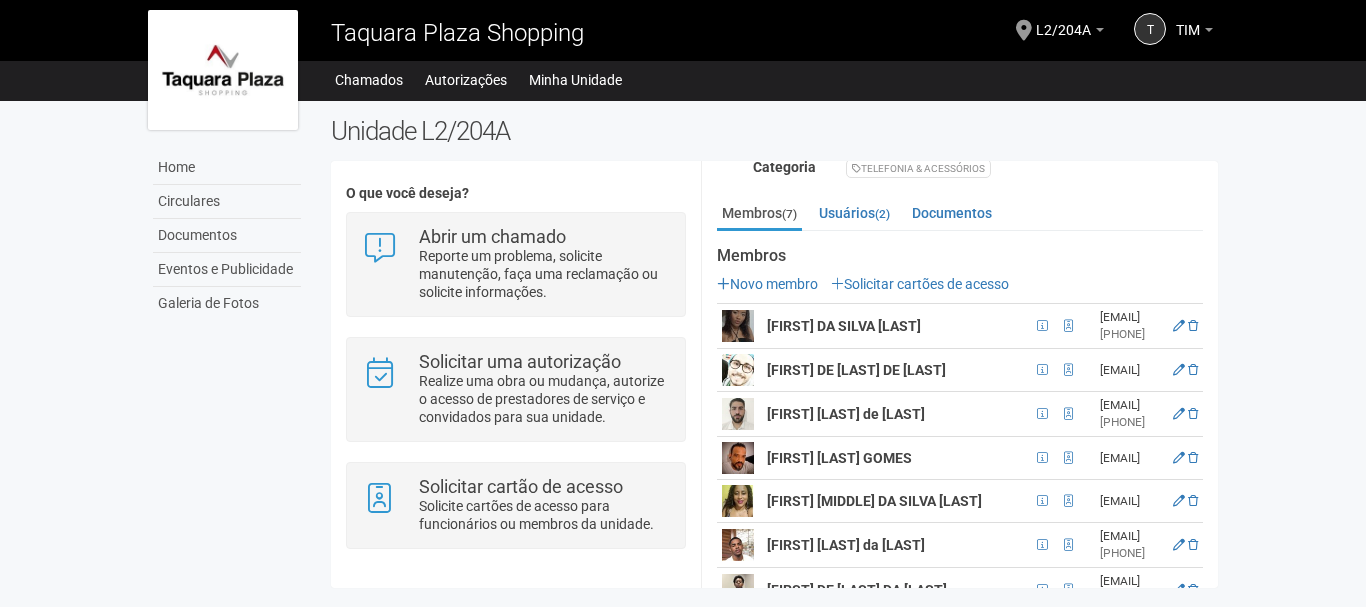 scroll, scrollTop: 362, scrollLeft: 0, axis: vertical 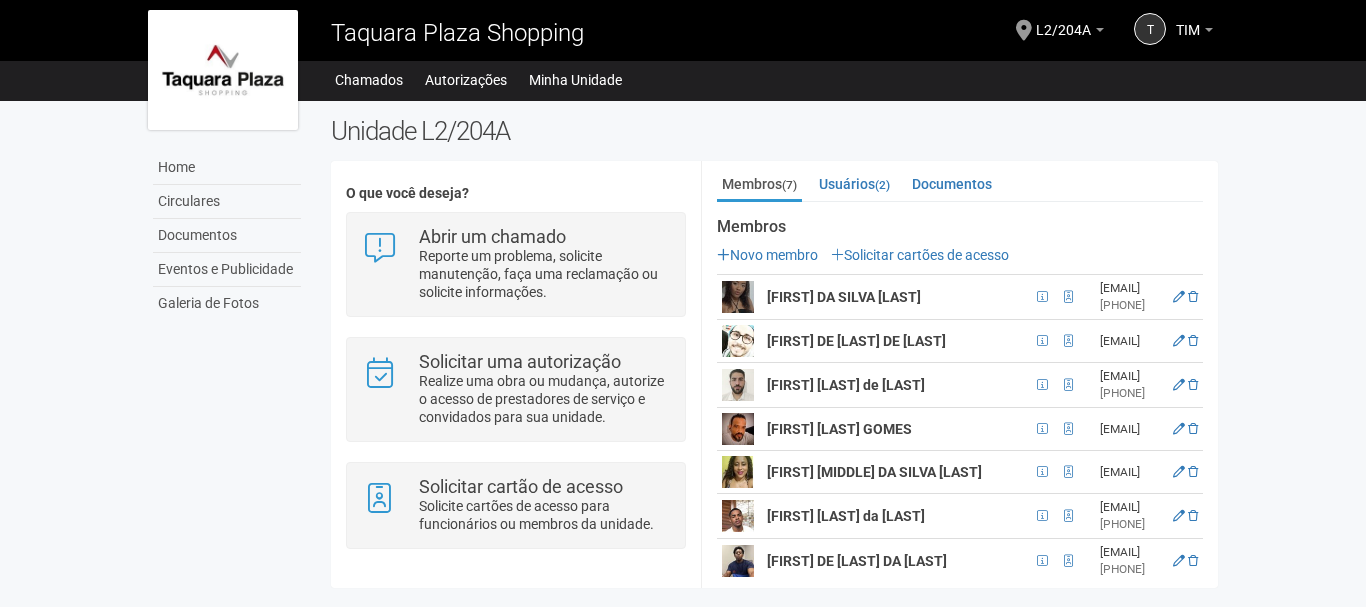 click on "Aguarde...
Taquara Plaza Shopping
T
TIM
TIM
taquara@timplus.com.br
Meu perfil
Alterar senha
Sair
L2/204A
Você está na unidade
L2/204A
Ir para a unidade
Home
Home
Circulares
Documentos
Eventos e Publicidade
Galeria de Fotos
Chamados
Autorizações
Minha Unidade
Meu Perfil
Minhas unidades" at bounding box center (683, 303) 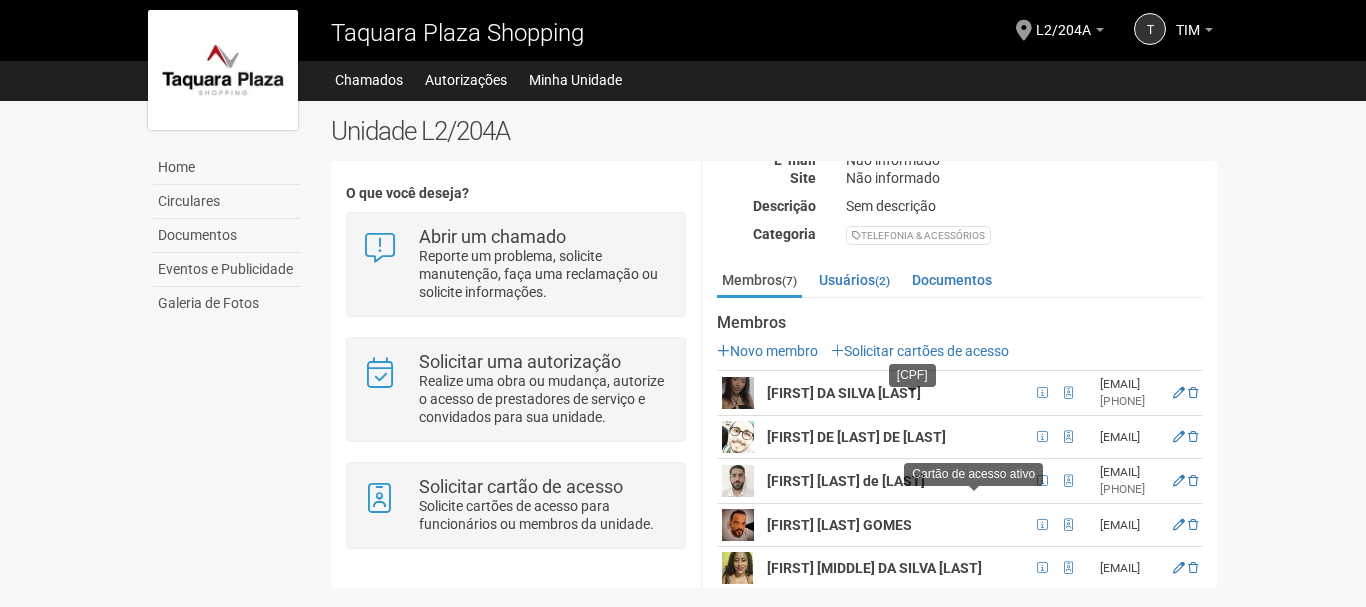 scroll, scrollTop: 162, scrollLeft: 0, axis: vertical 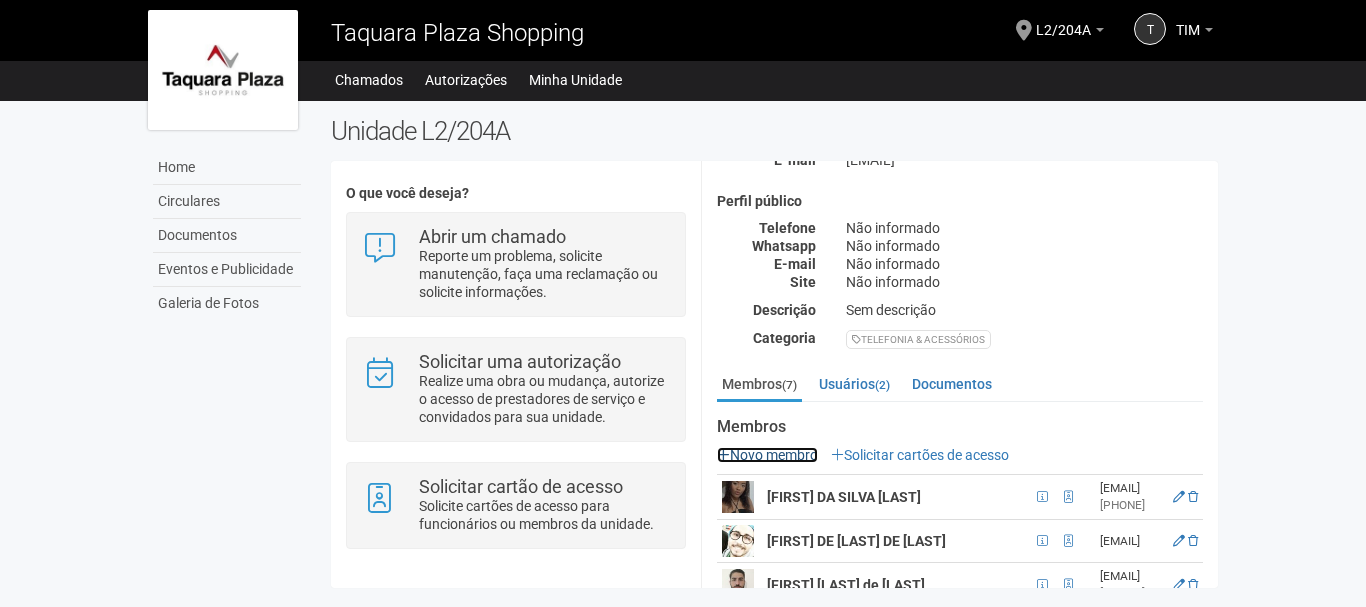 click on "Novo membro" at bounding box center [767, 455] 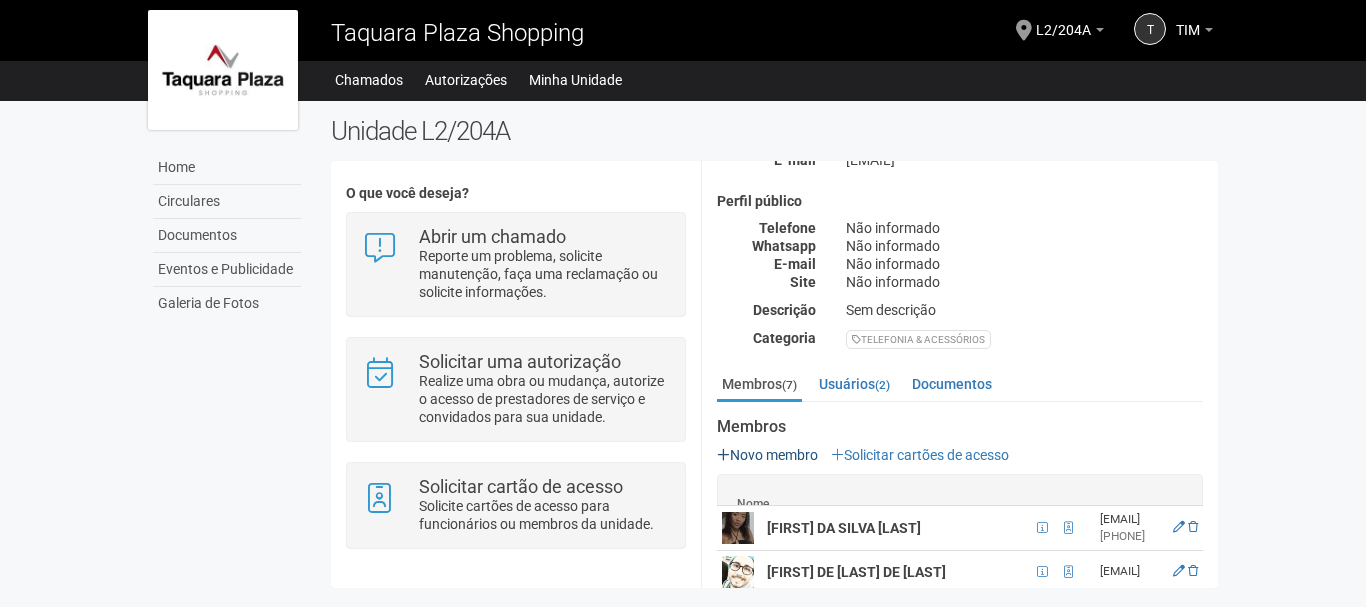 scroll, scrollTop: 0, scrollLeft: 0, axis: both 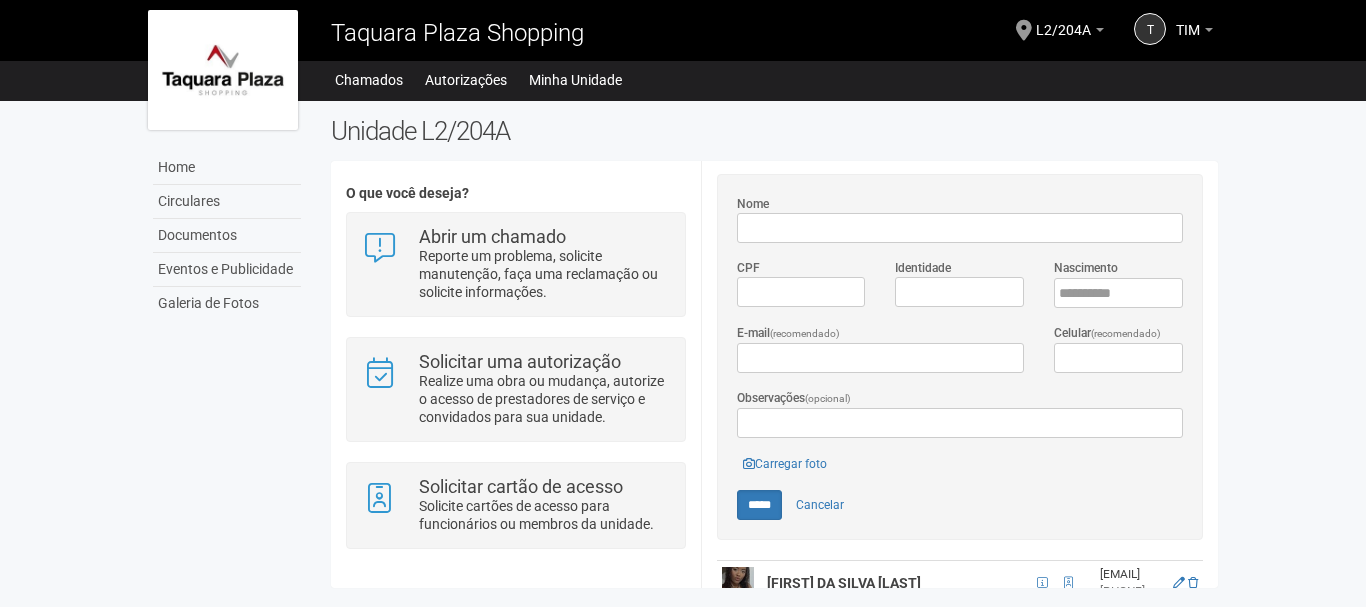 click on "Nome" at bounding box center (960, 228) 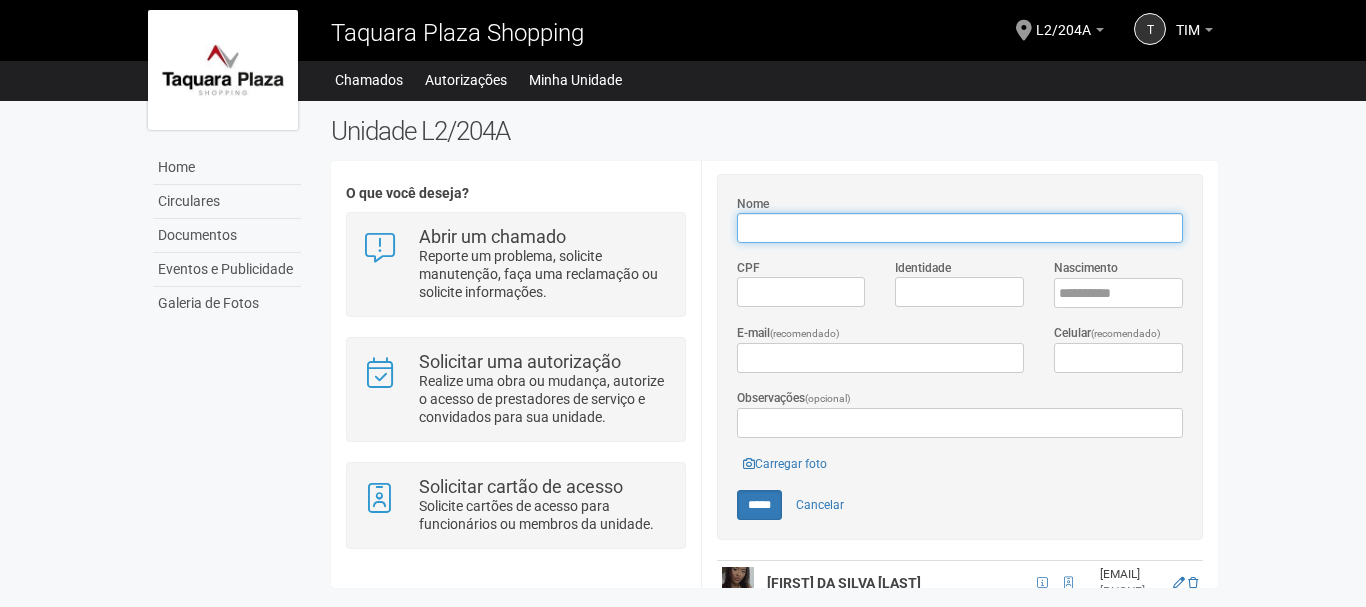 click on "Nome" at bounding box center (960, 228) 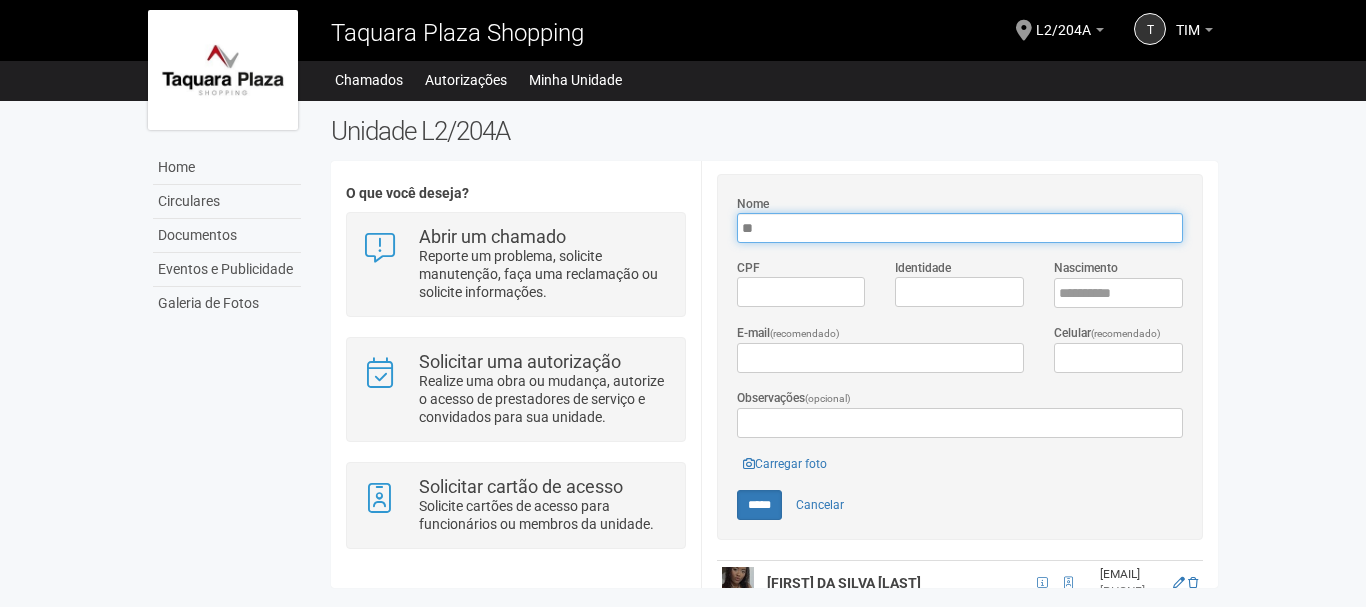 type on "*" 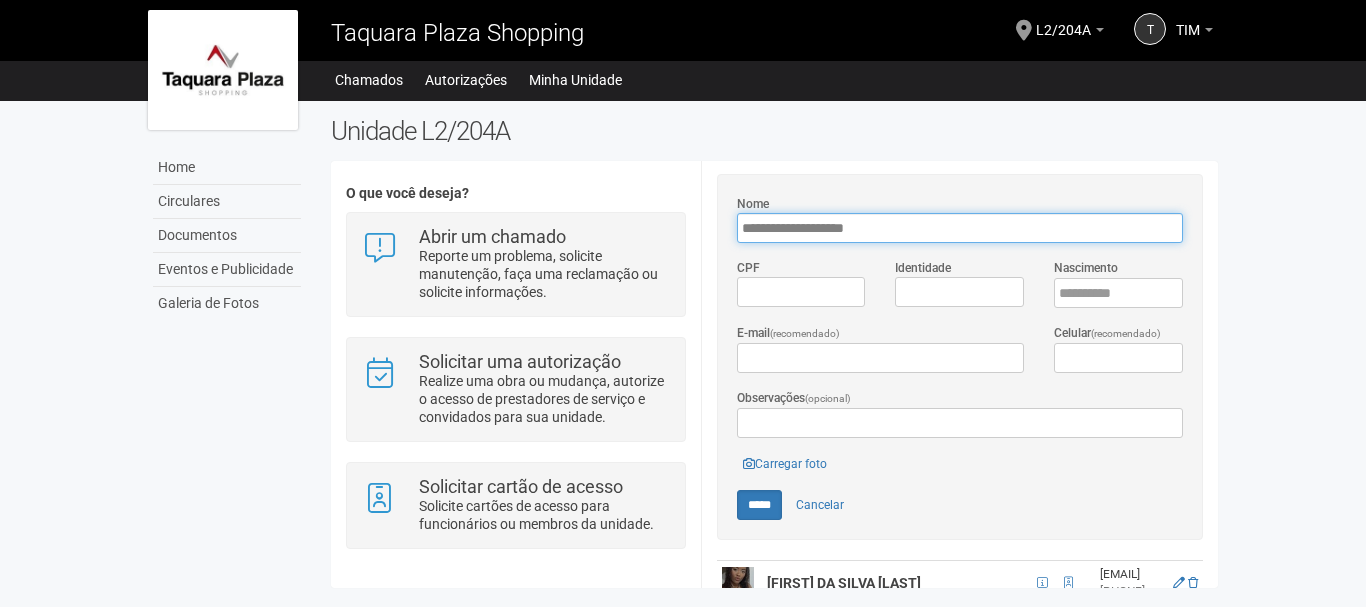 type on "**********" 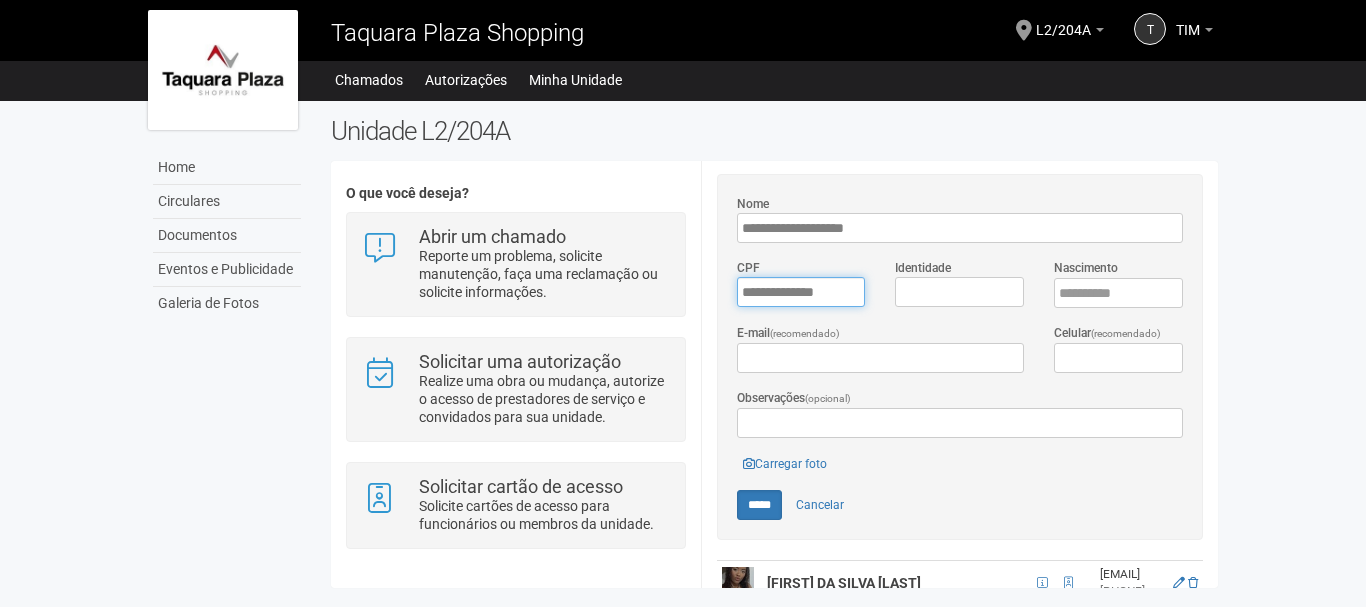 type on "**********" 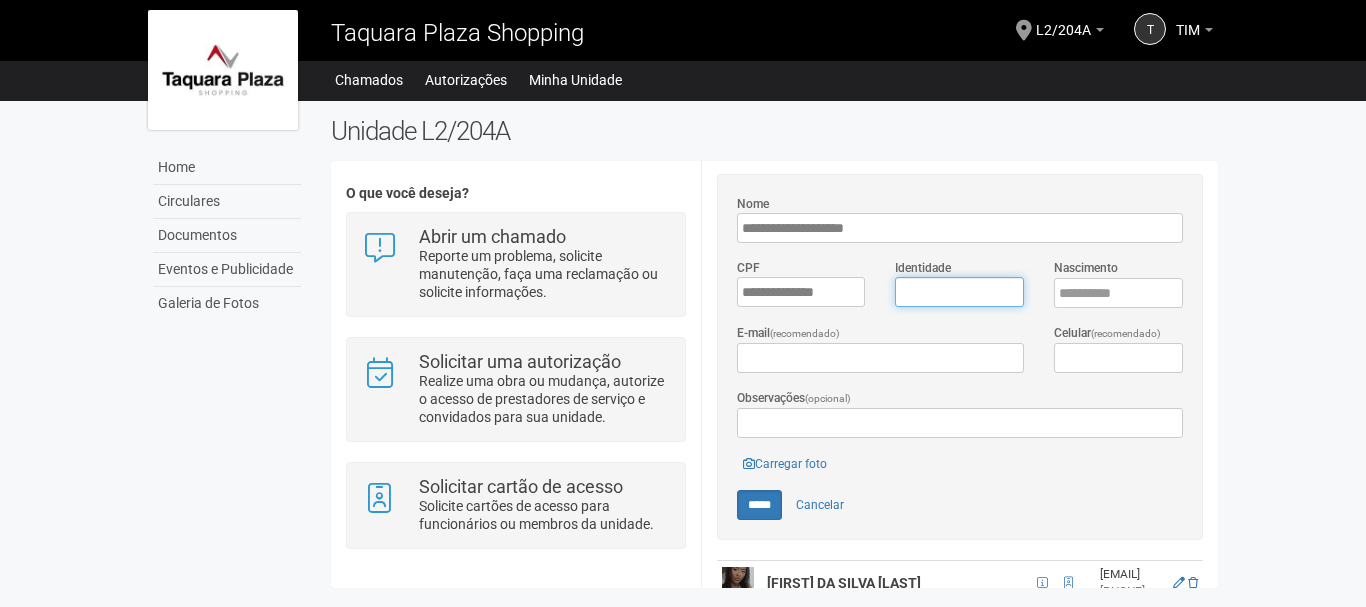 click on "Identidade" at bounding box center [959, 292] 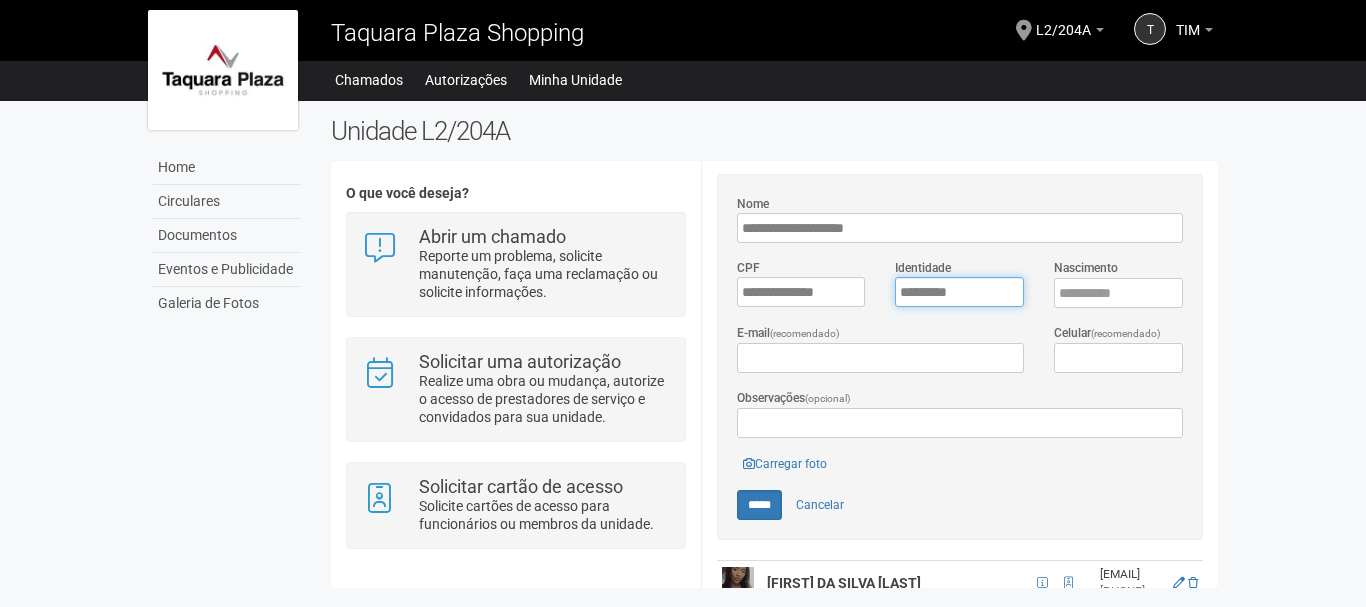 type on "*********" 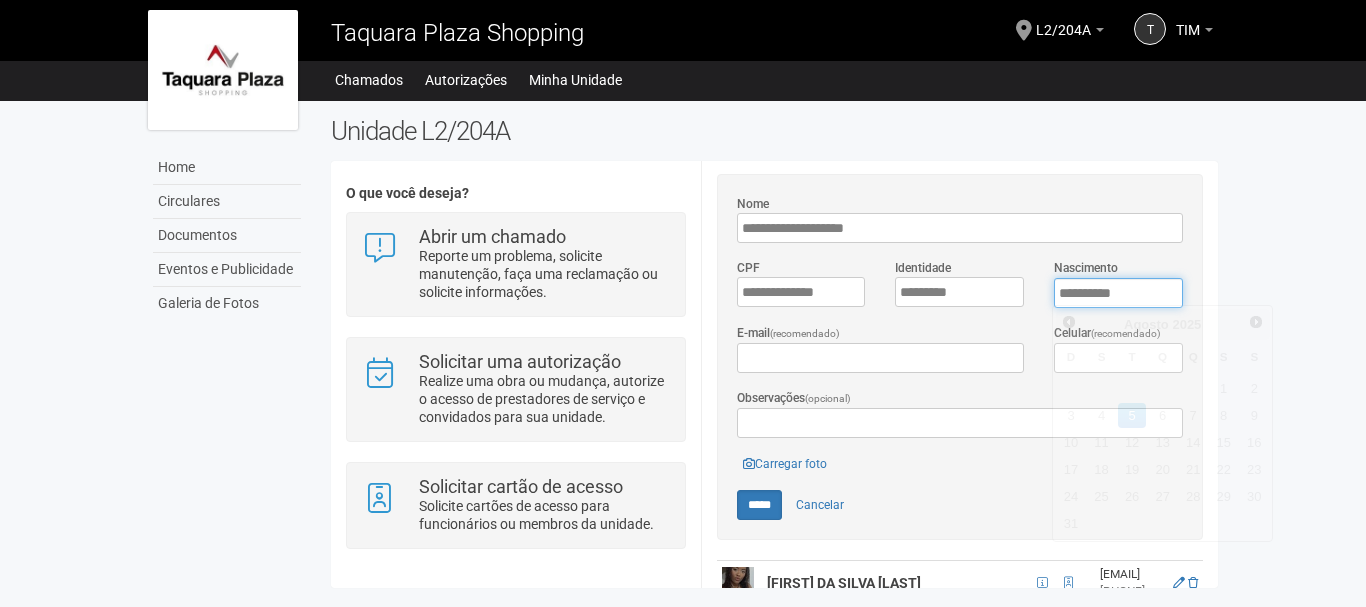 click on "****" at bounding box center [1118, 293] 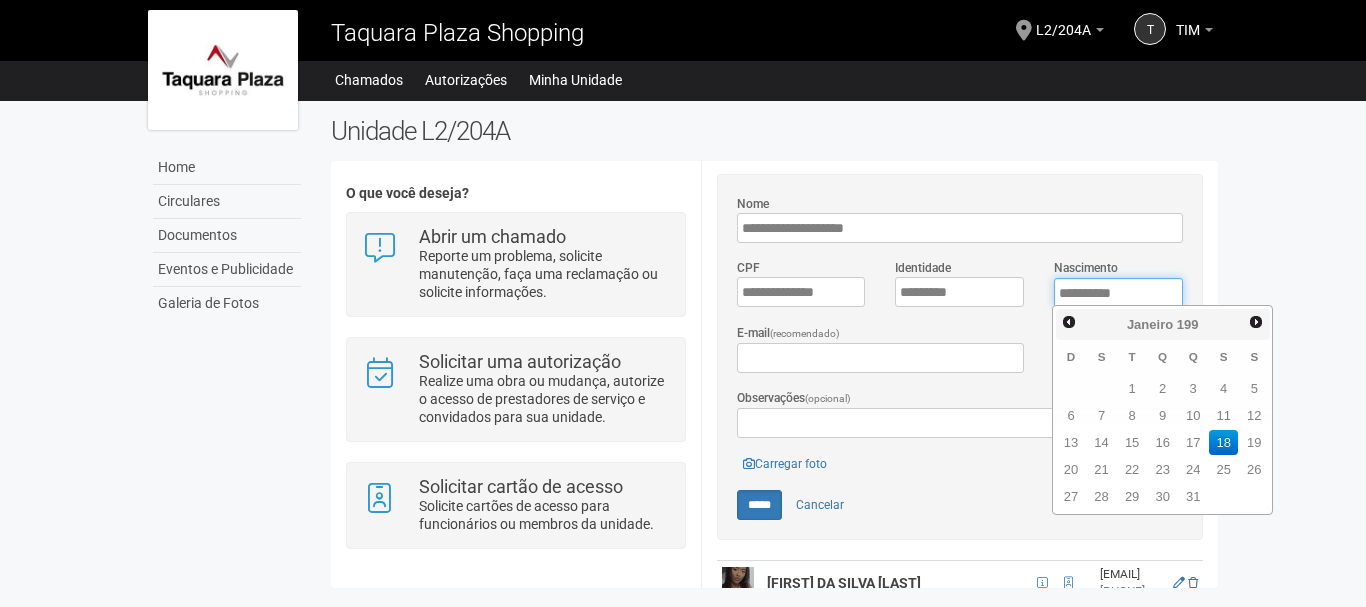 type on "**********" 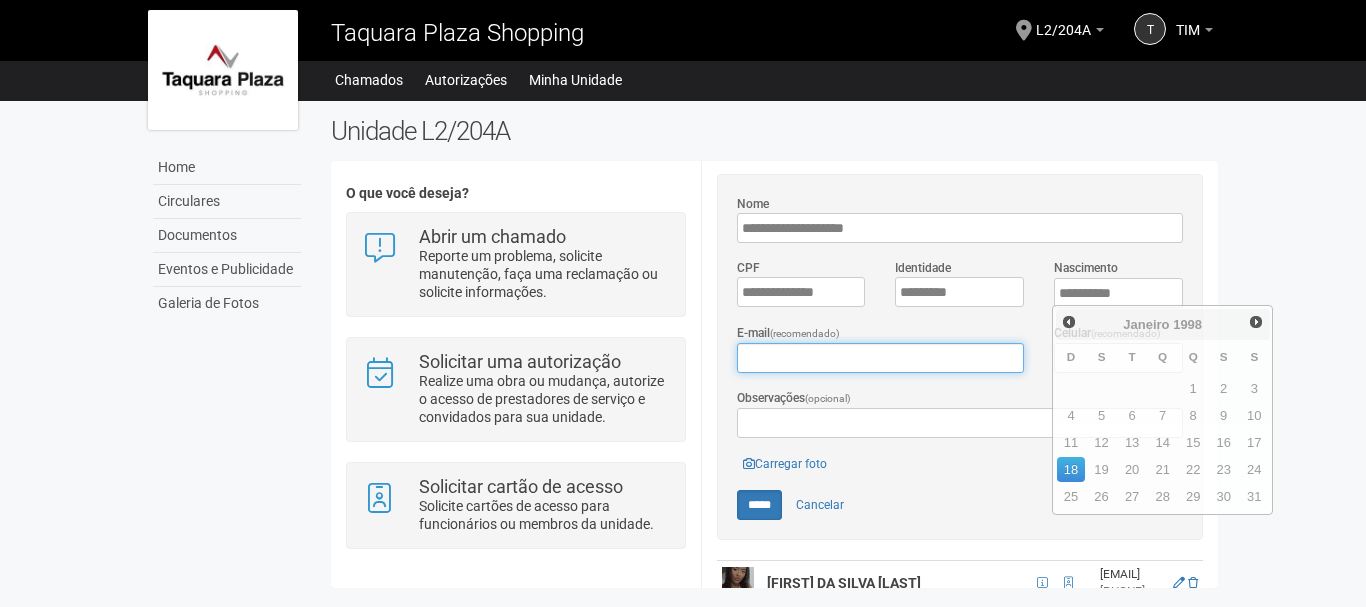 click on "E-mail  (recomendado)" at bounding box center (880, 358) 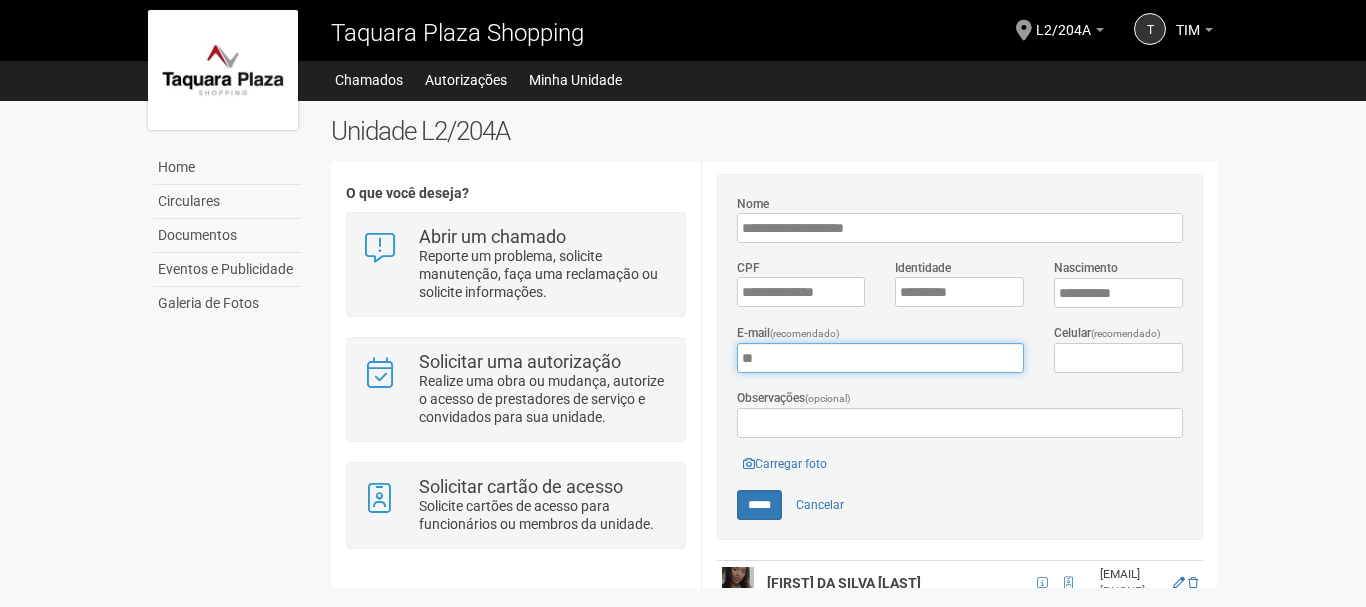 type on "*" 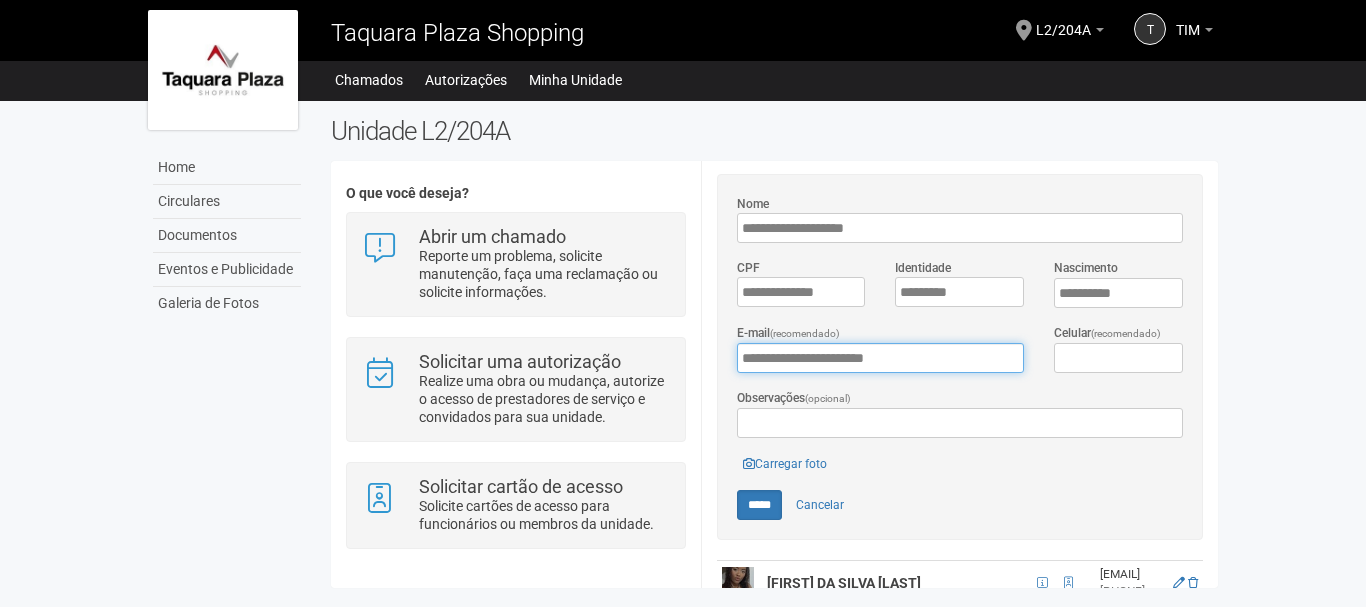 type on "**********" 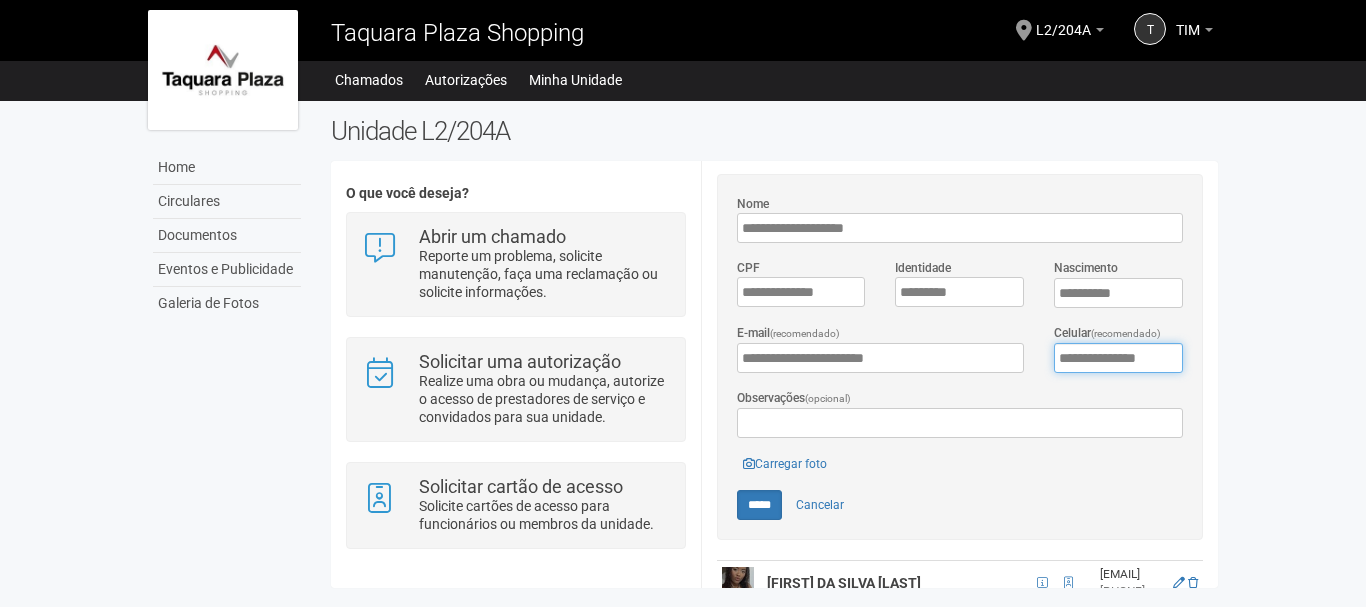 type on "**********" 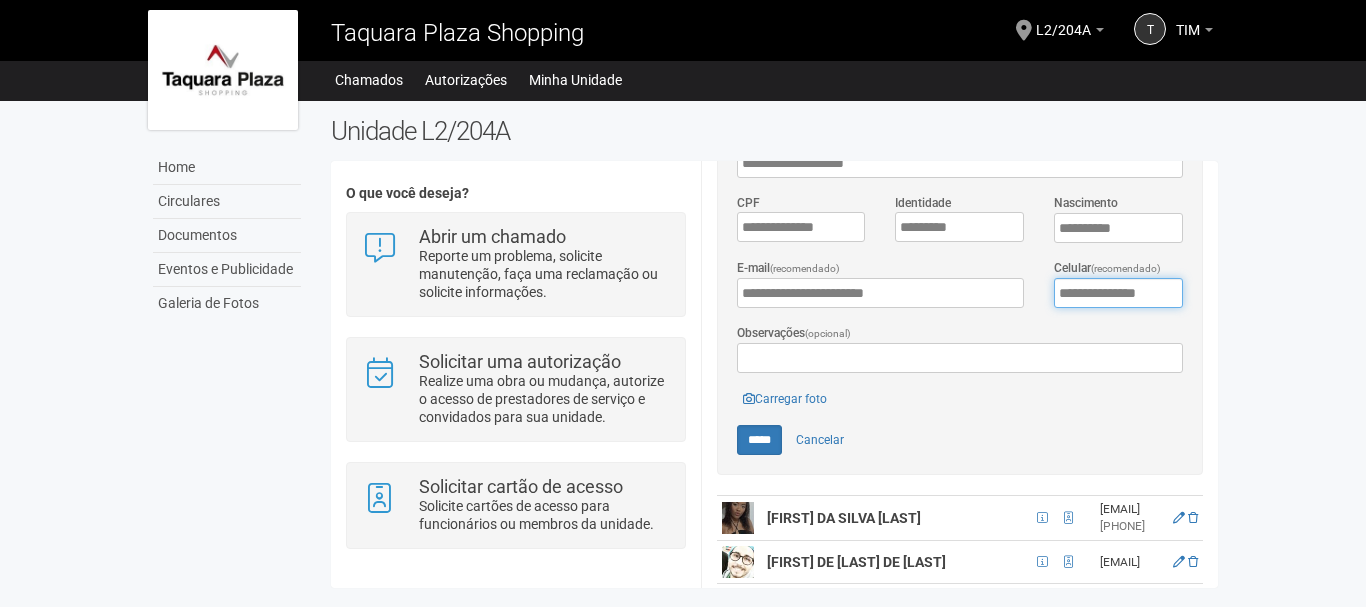 scroll, scrollTop: 562, scrollLeft: 0, axis: vertical 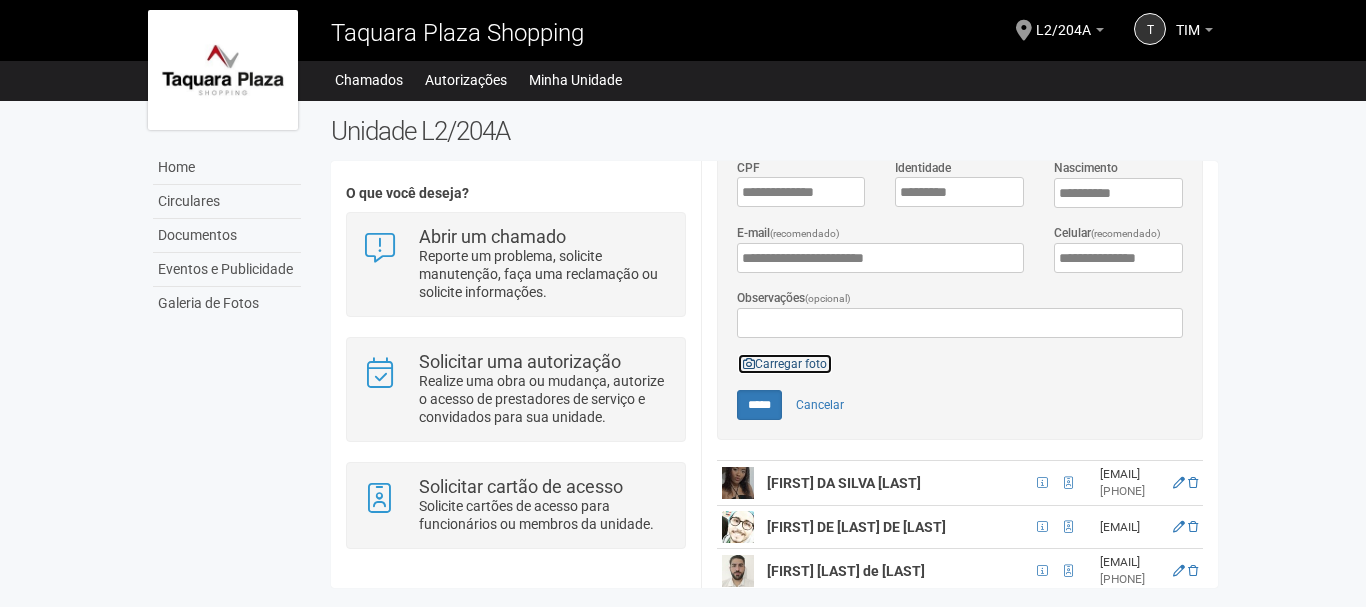 click on "Carregar foto" at bounding box center (785, 364) 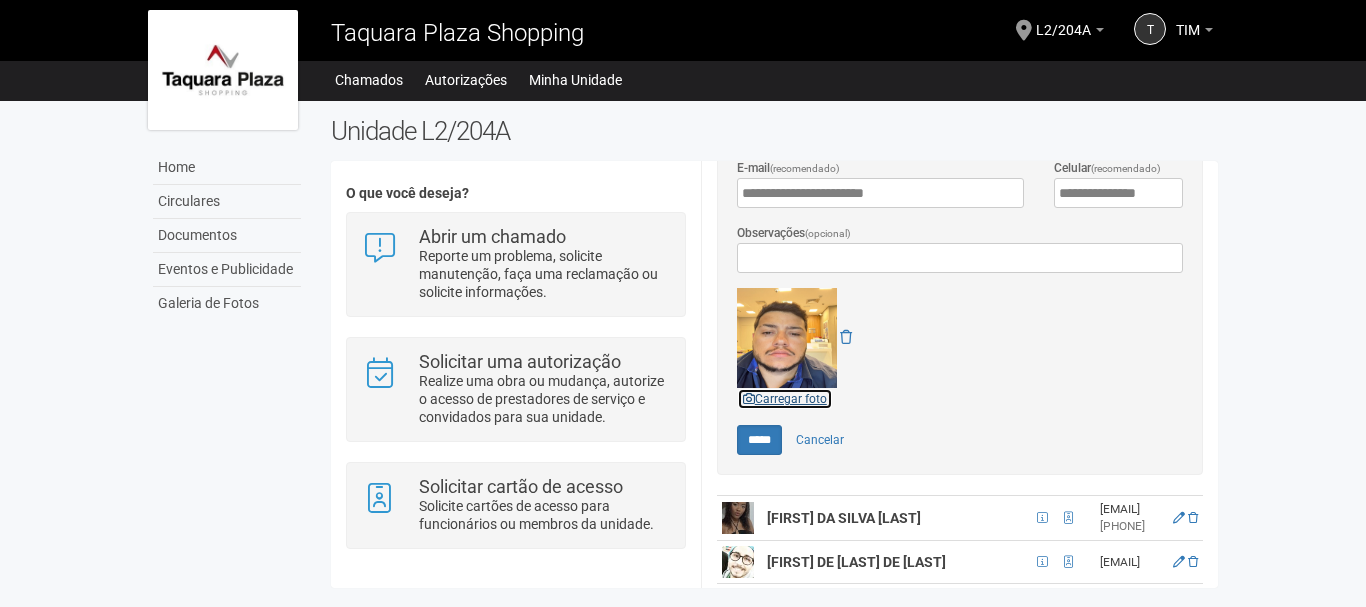 scroll, scrollTop: 662, scrollLeft: 0, axis: vertical 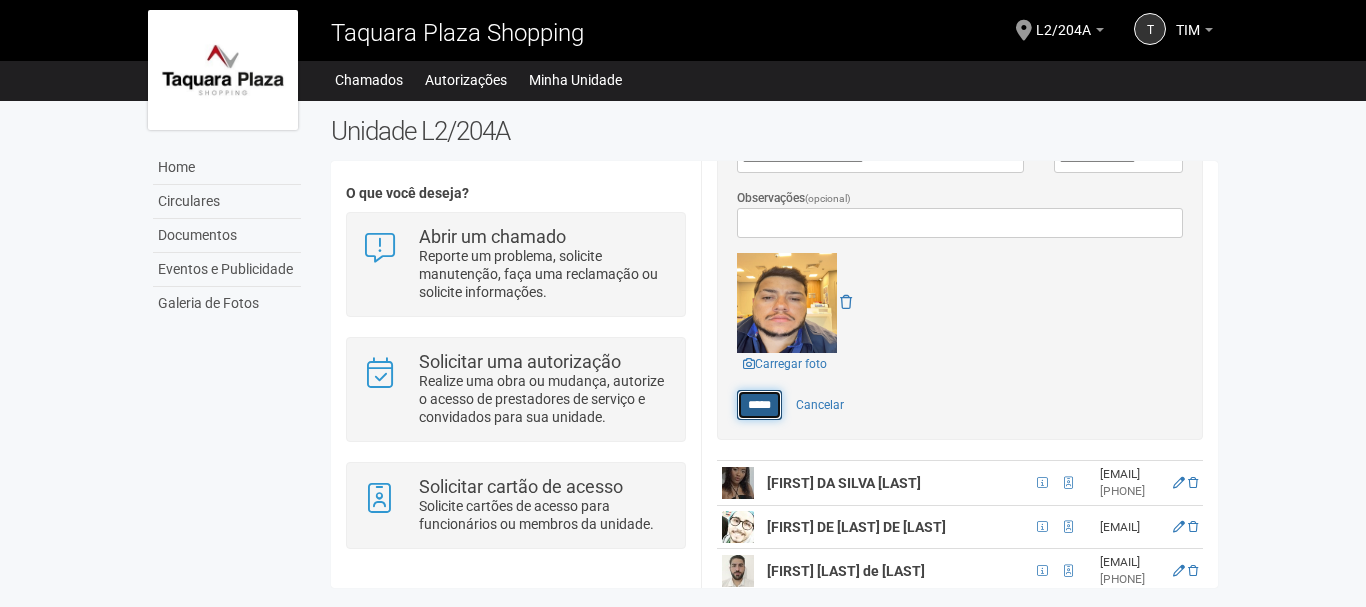 click on "*****" at bounding box center [759, 405] 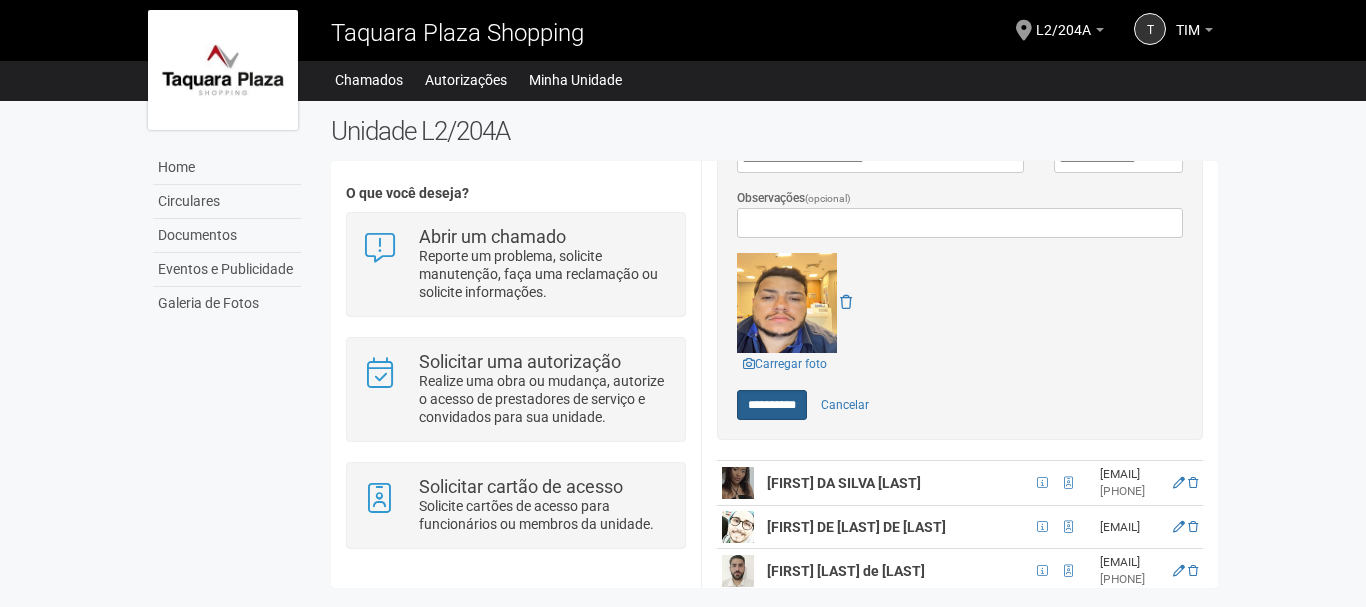 type on "*****" 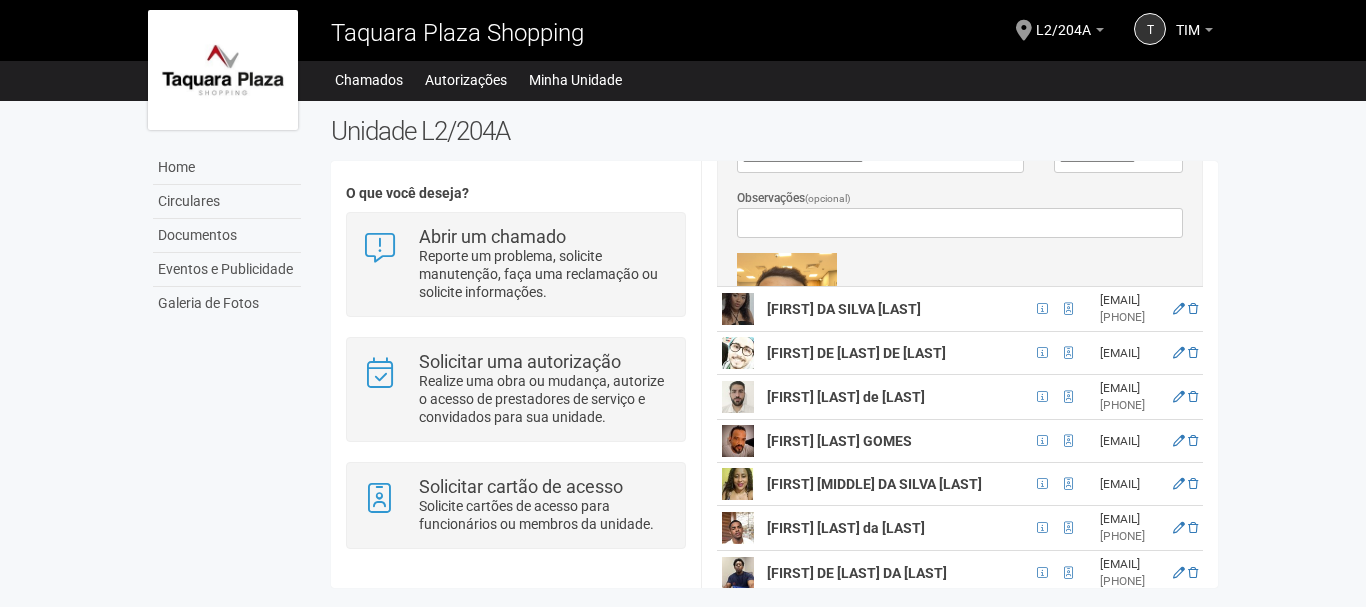 scroll, scrollTop: 0, scrollLeft: 0, axis: both 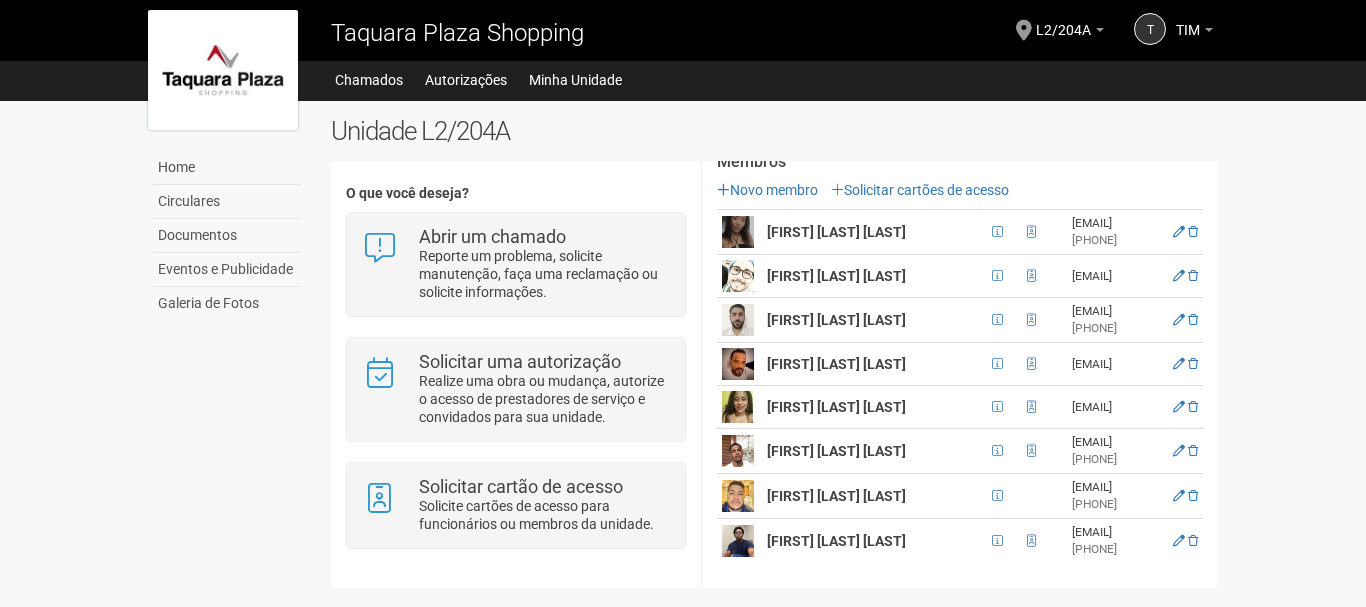 click at bounding box center (1037, 496) 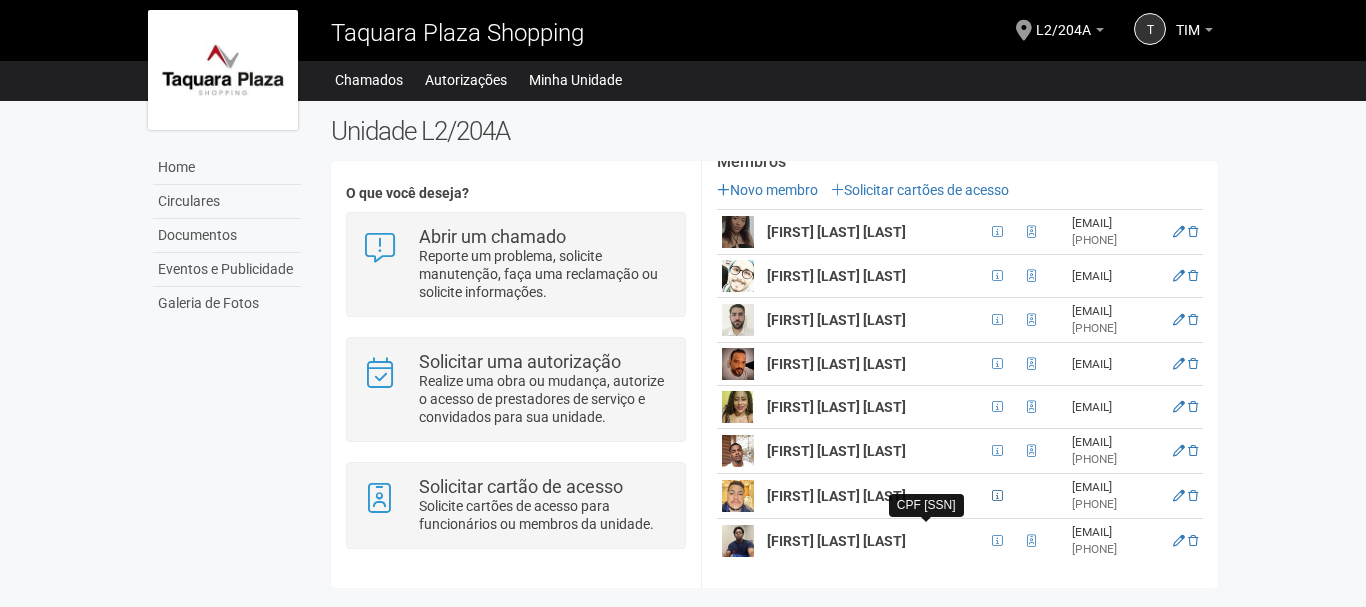 click at bounding box center (997, 496) 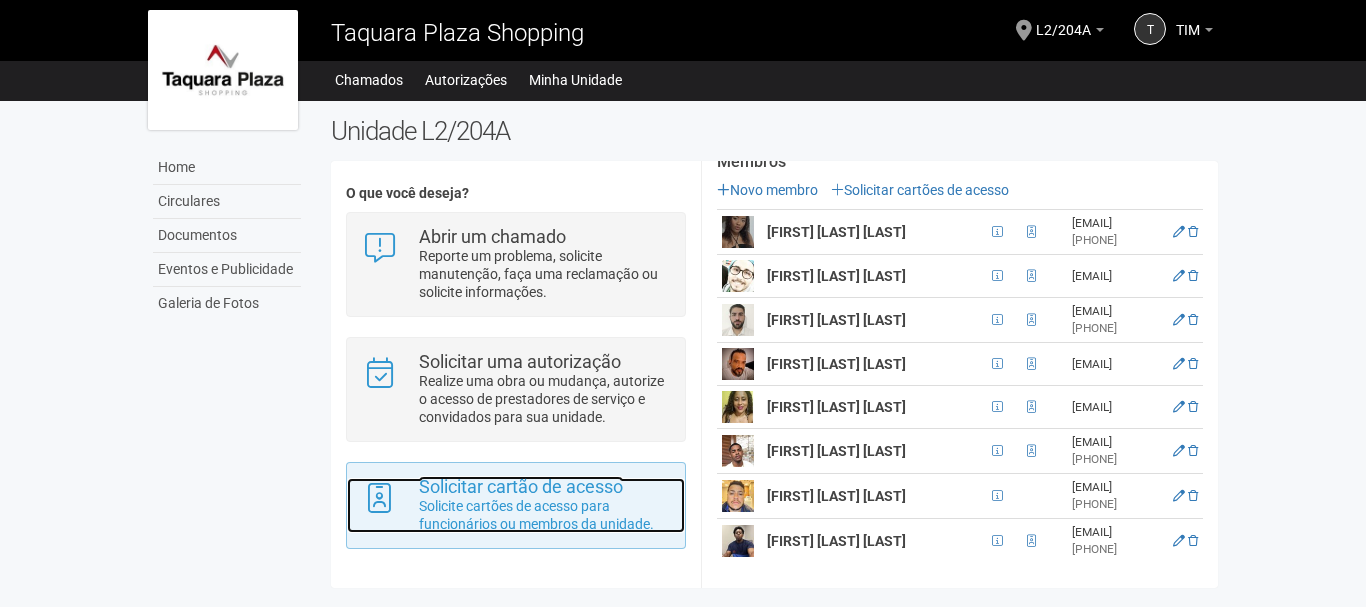 click on "Solicite cartões de acesso para funcionários ou membros da unidade." at bounding box center (544, 515) 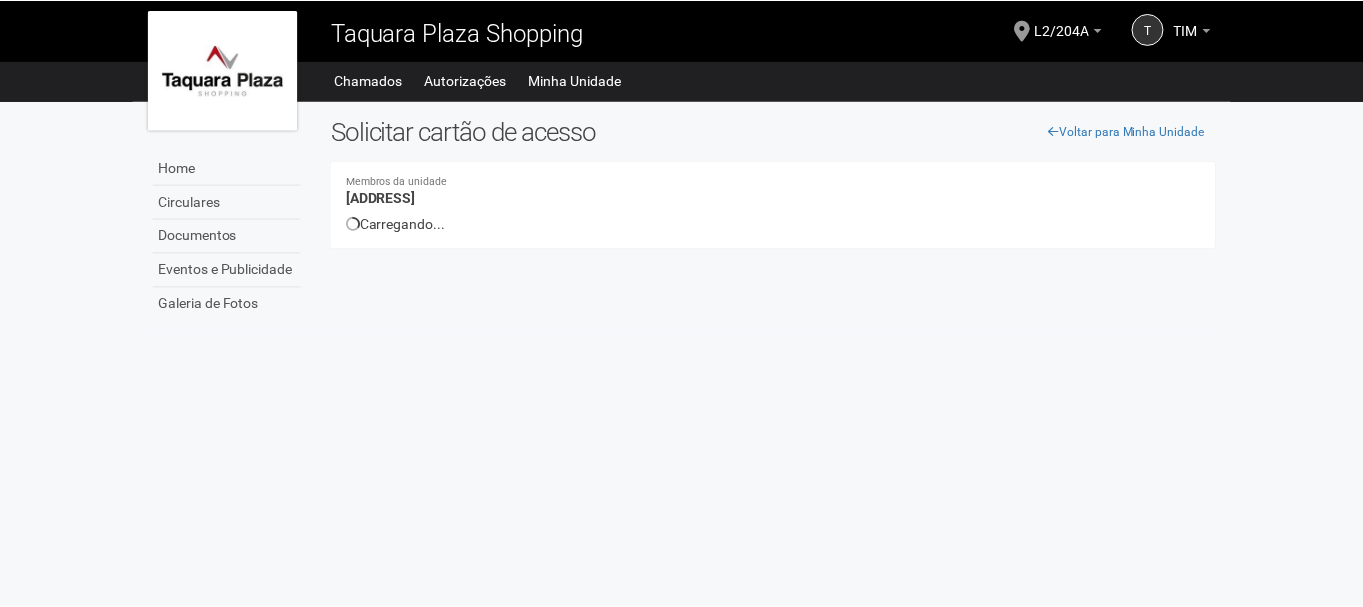 scroll, scrollTop: 0, scrollLeft: 0, axis: both 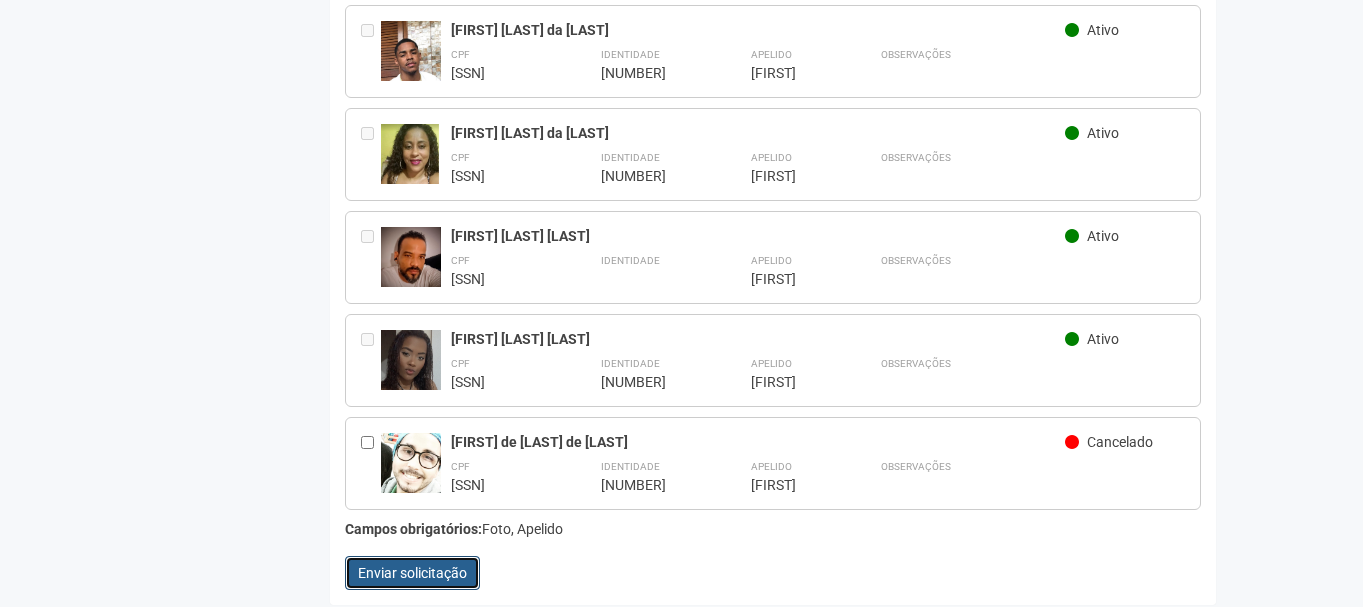 click on "Enviar solicitação" at bounding box center [412, 573] 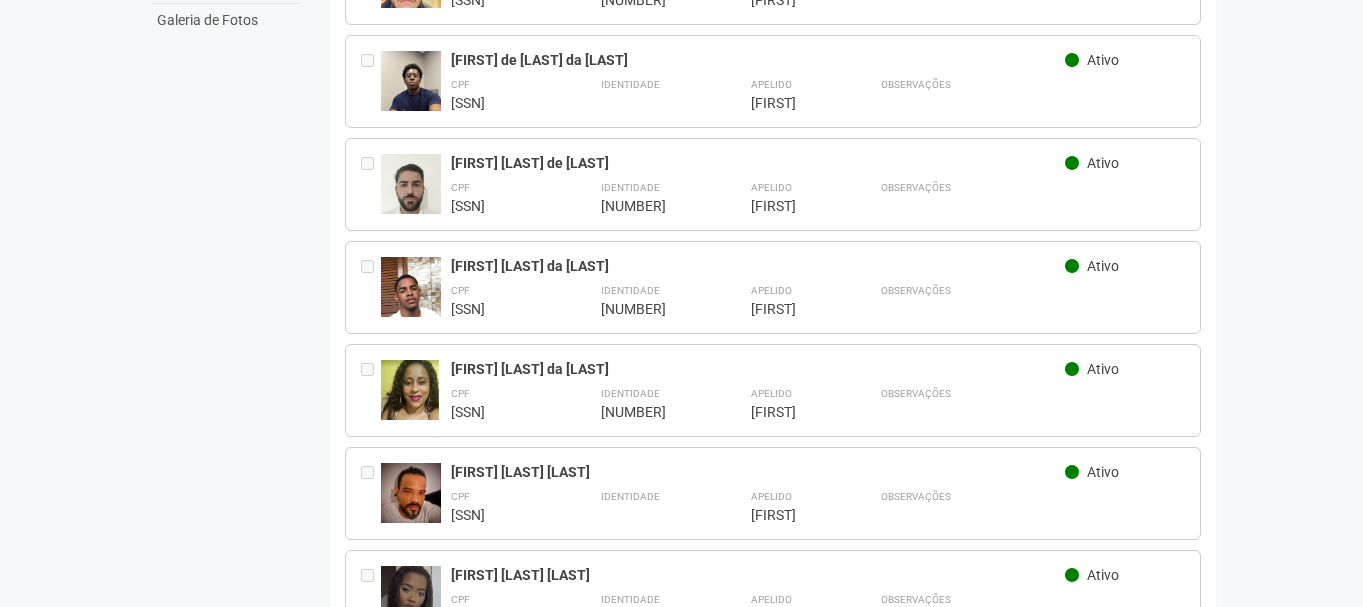 scroll, scrollTop: 0, scrollLeft: 0, axis: both 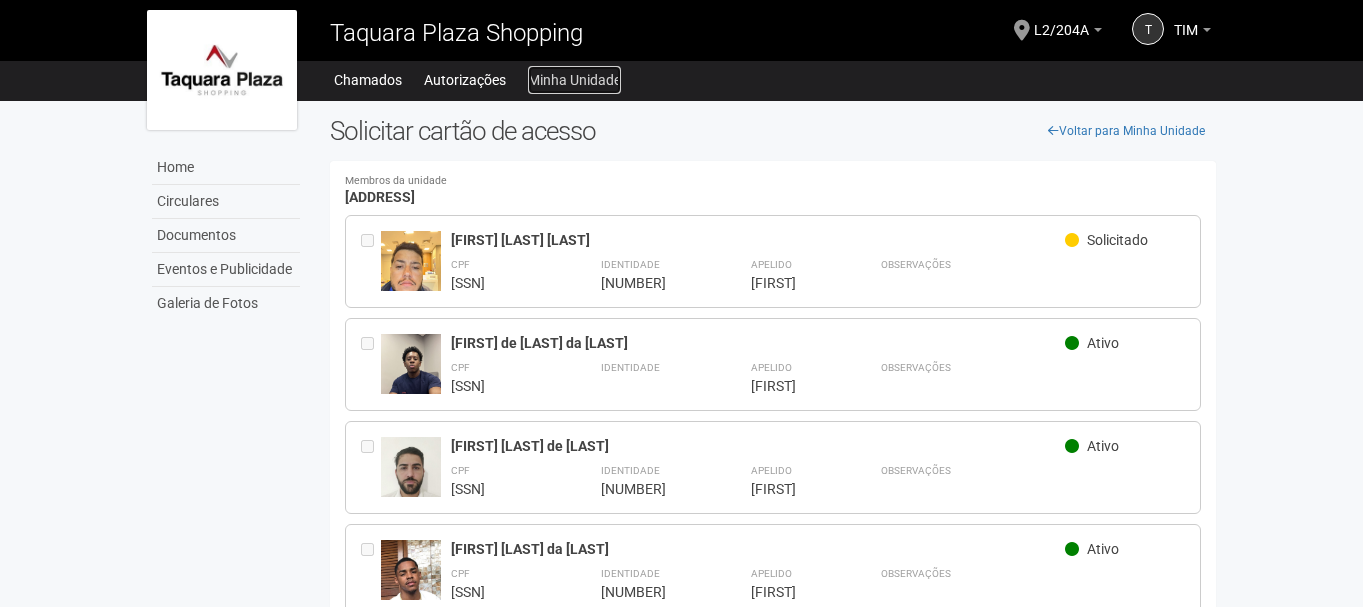 click on "Minha Unidade" at bounding box center [574, 80] 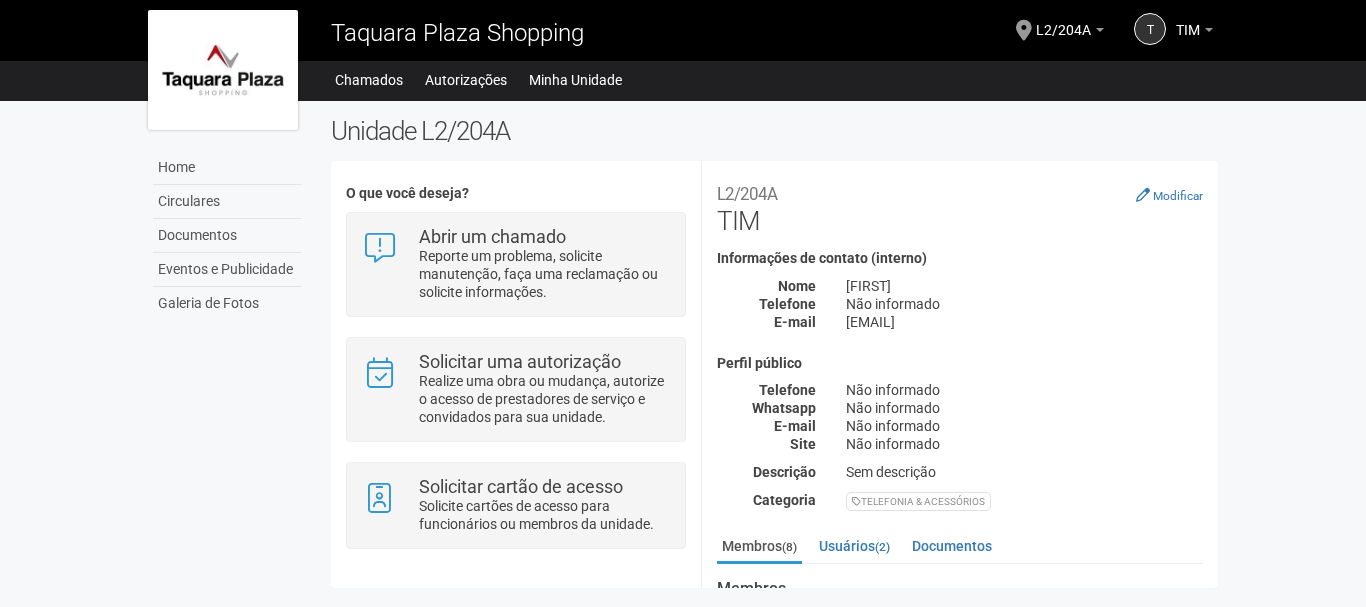 scroll, scrollTop: 0, scrollLeft: 0, axis: both 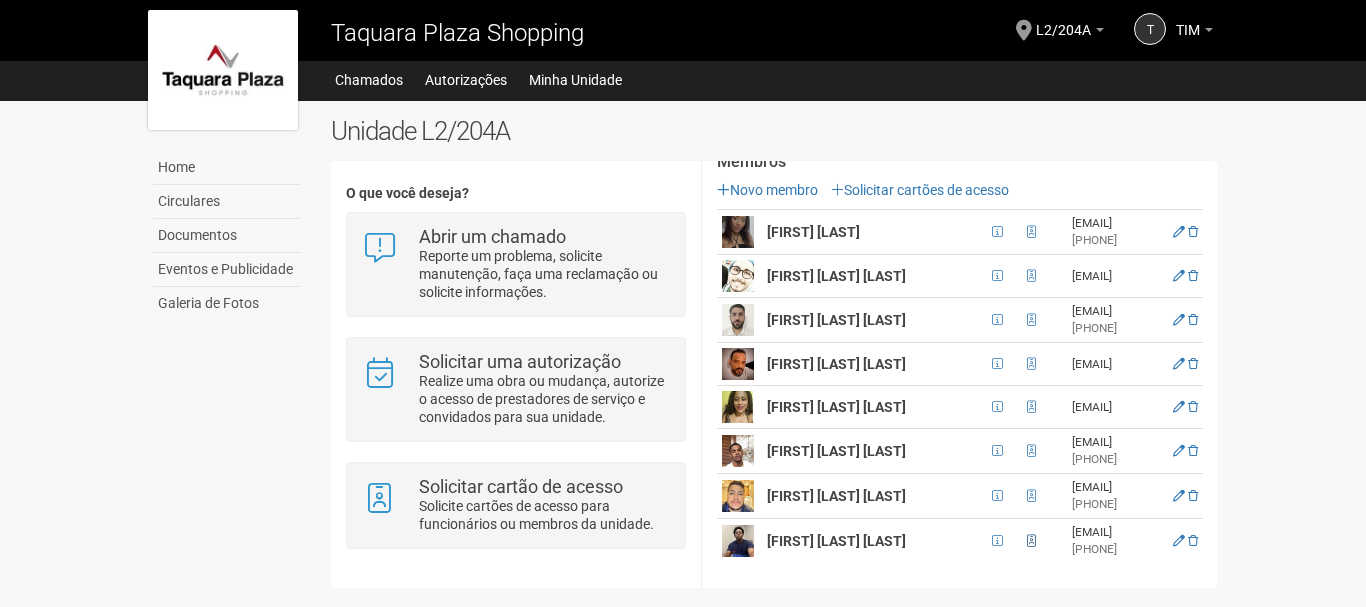 click at bounding box center [1031, 541] 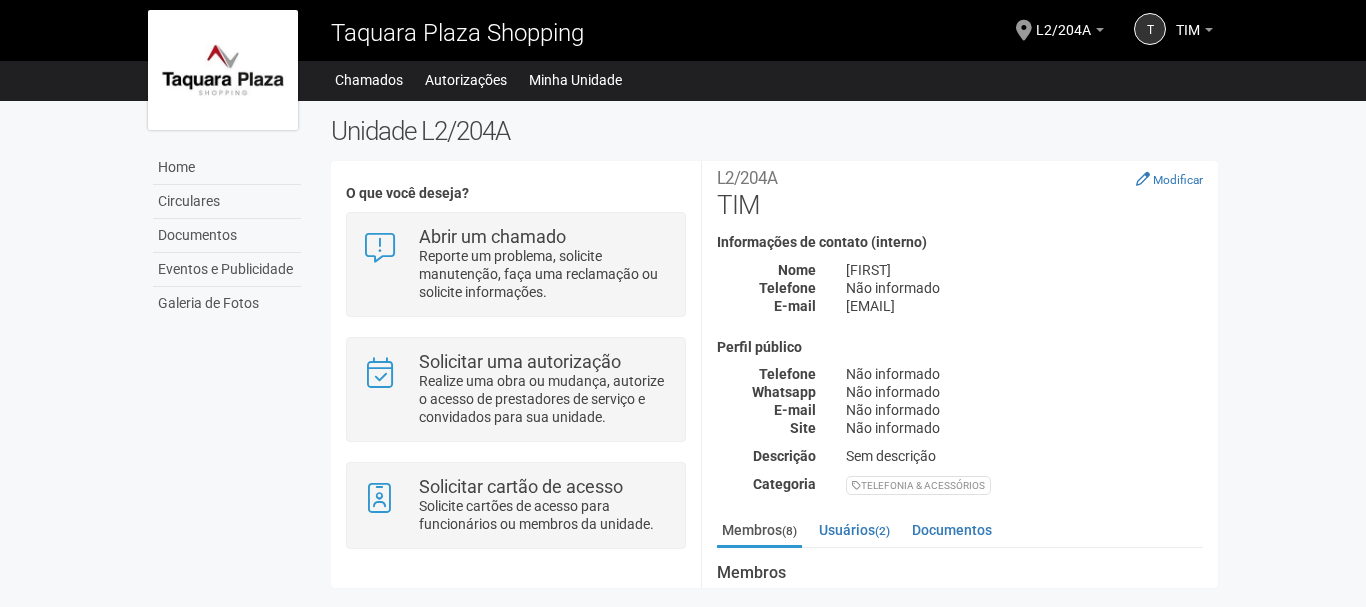 scroll, scrollTop: 0, scrollLeft: 0, axis: both 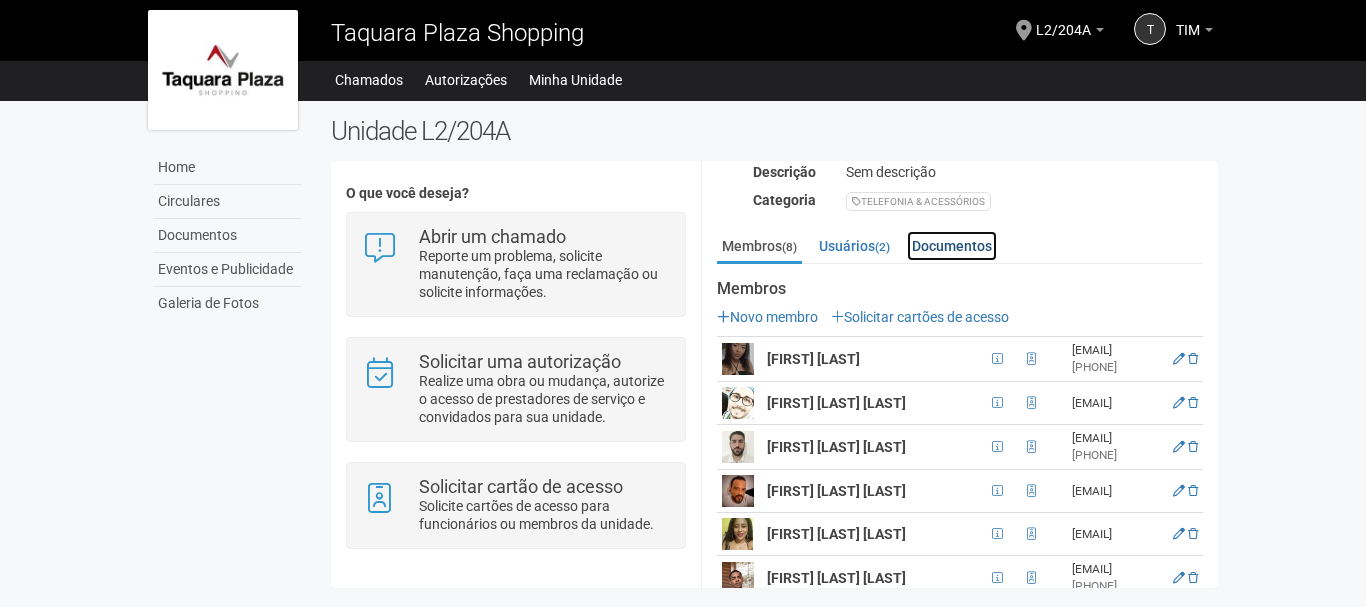 click on "Documentos" at bounding box center [952, 246] 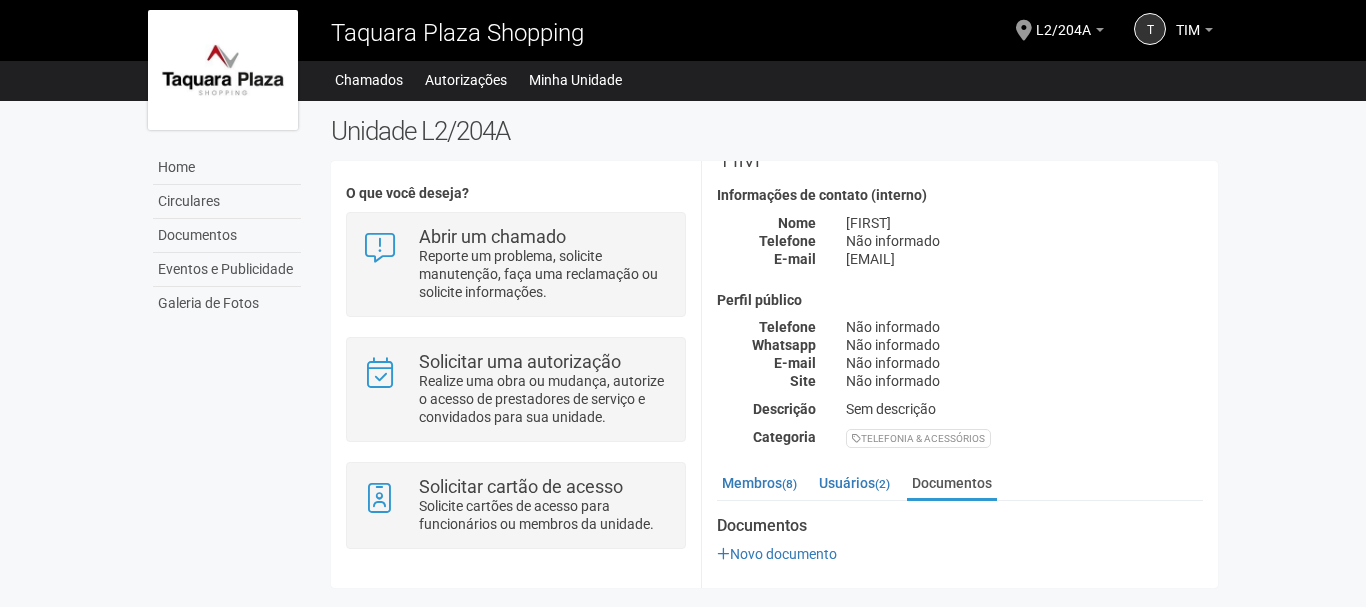 scroll, scrollTop: 62, scrollLeft: 0, axis: vertical 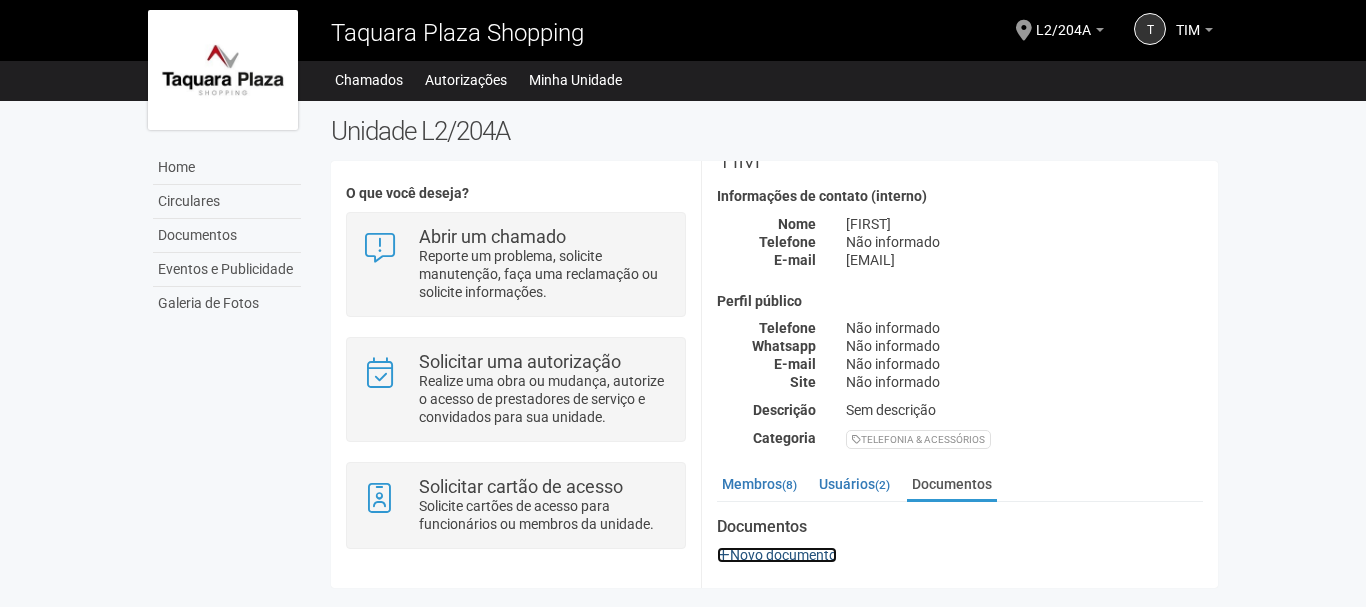 click on "Novo documento" at bounding box center (777, 555) 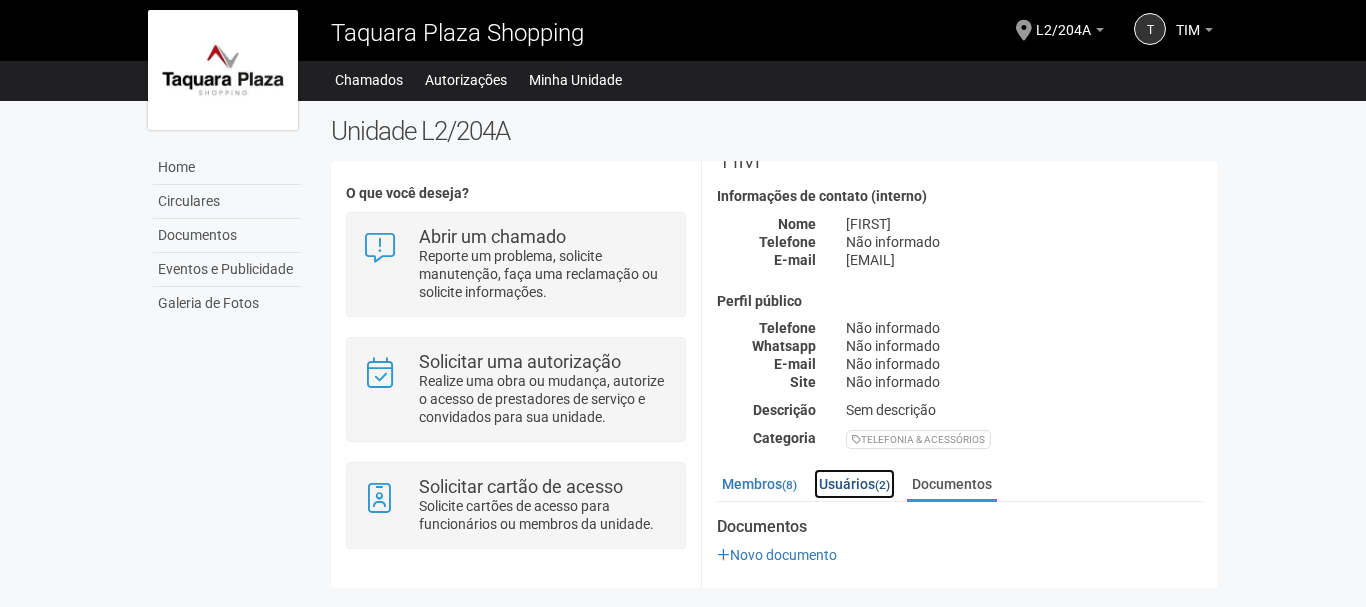 click on "Usuários
(2)" at bounding box center [854, 484] 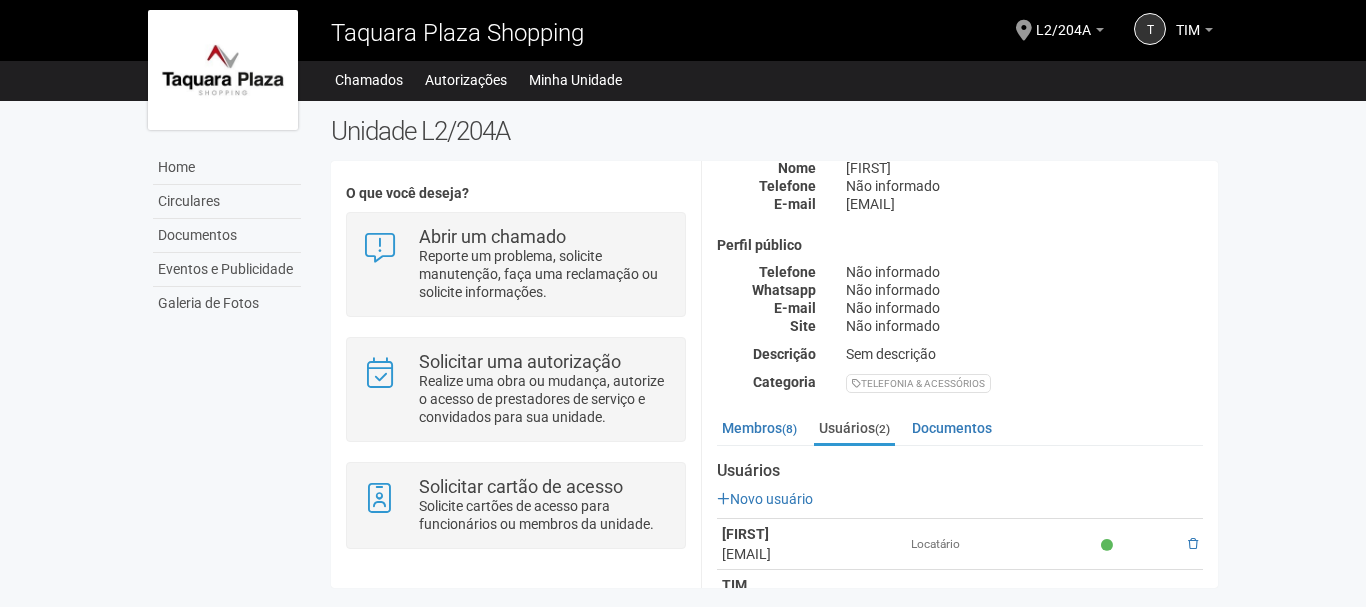 scroll, scrollTop: 174, scrollLeft: 0, axis: vertical 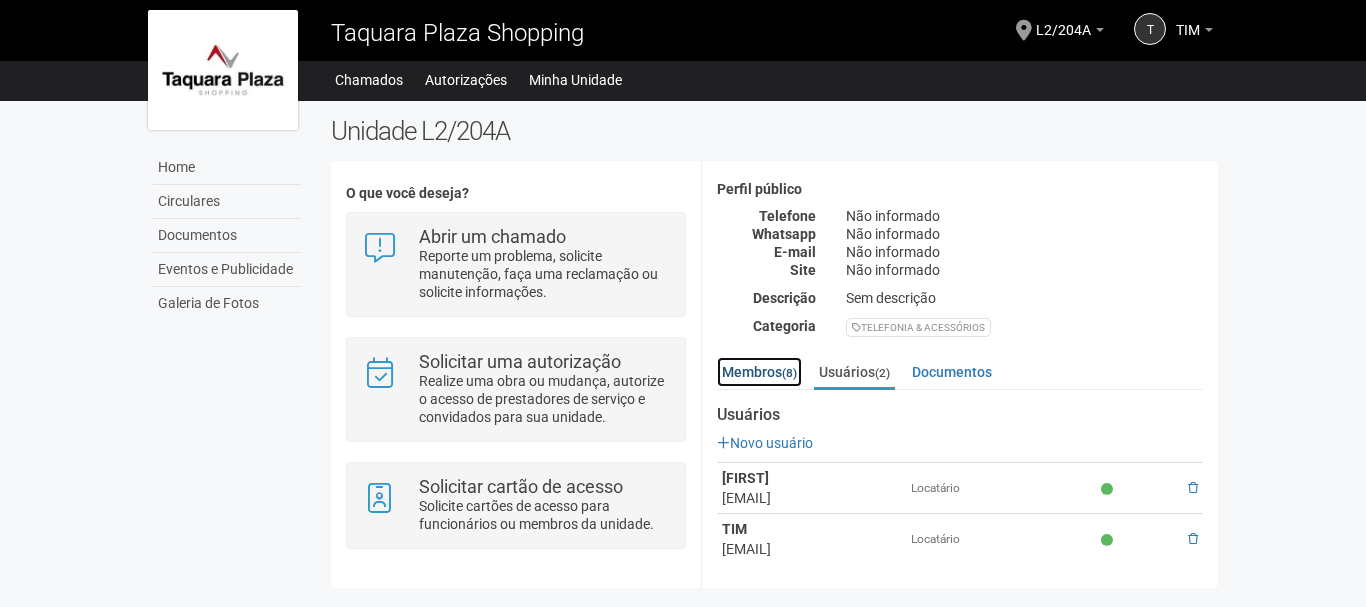 click on "Membros
(8)" at bounding box center (759, 372) 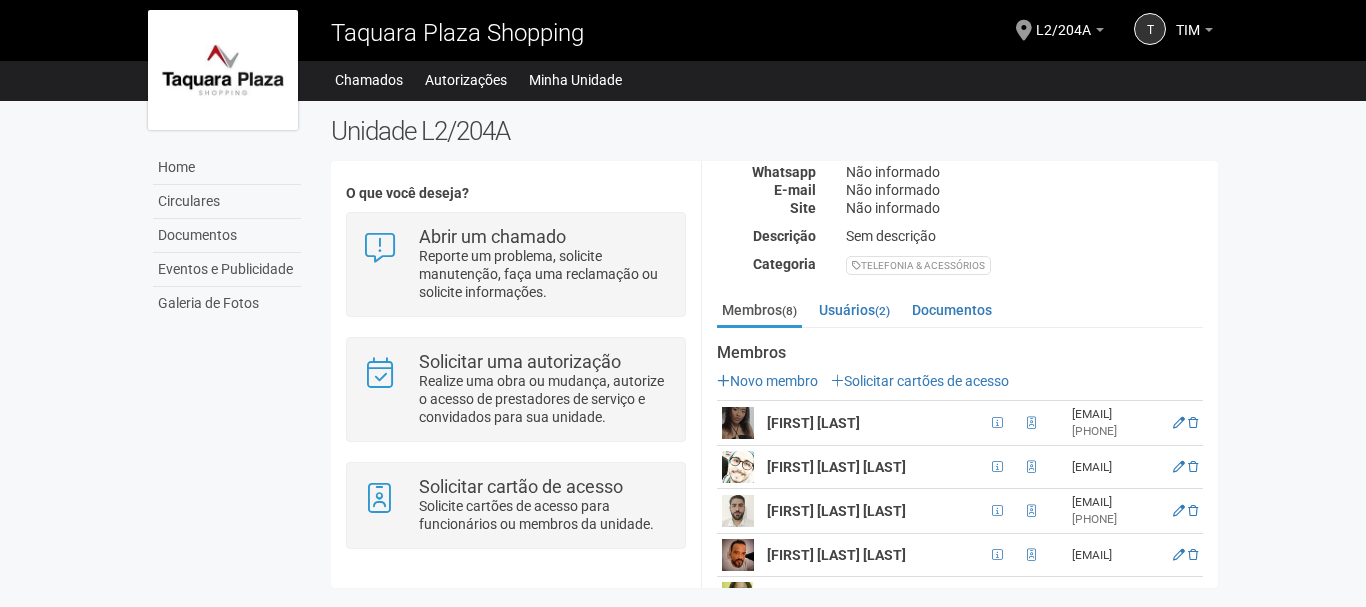 scroll, scrollTop: 0, scrollLeft: 0, axis: both 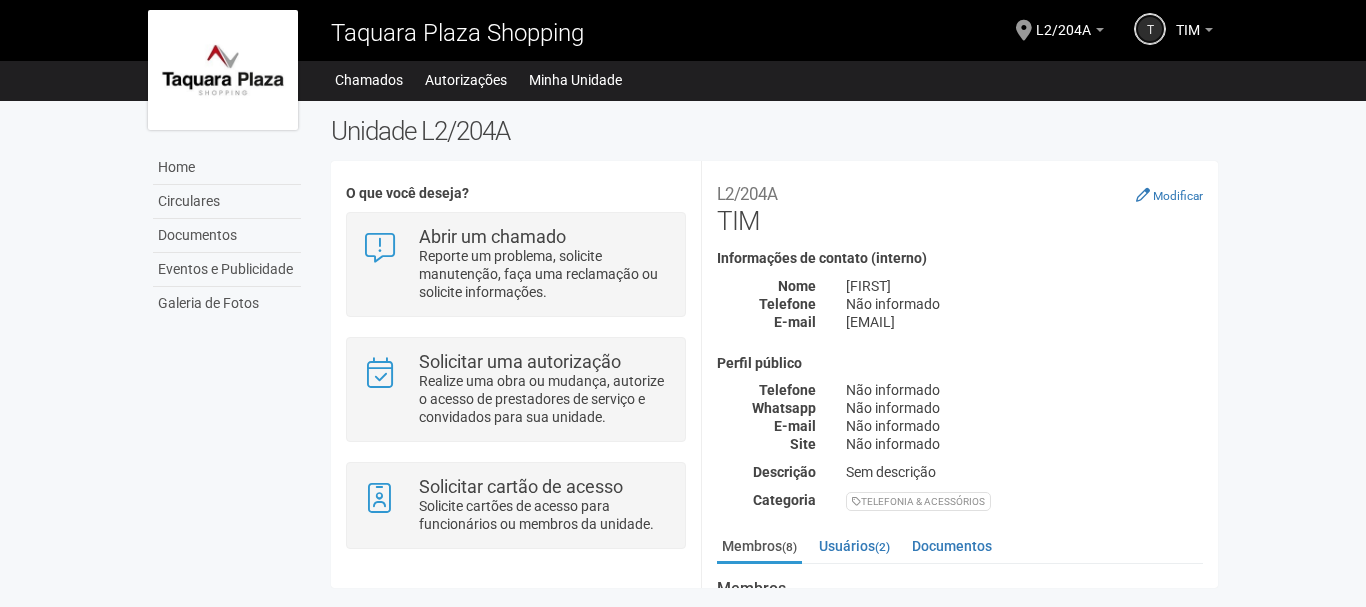 click on "T" at bounding box center [1150, 29] 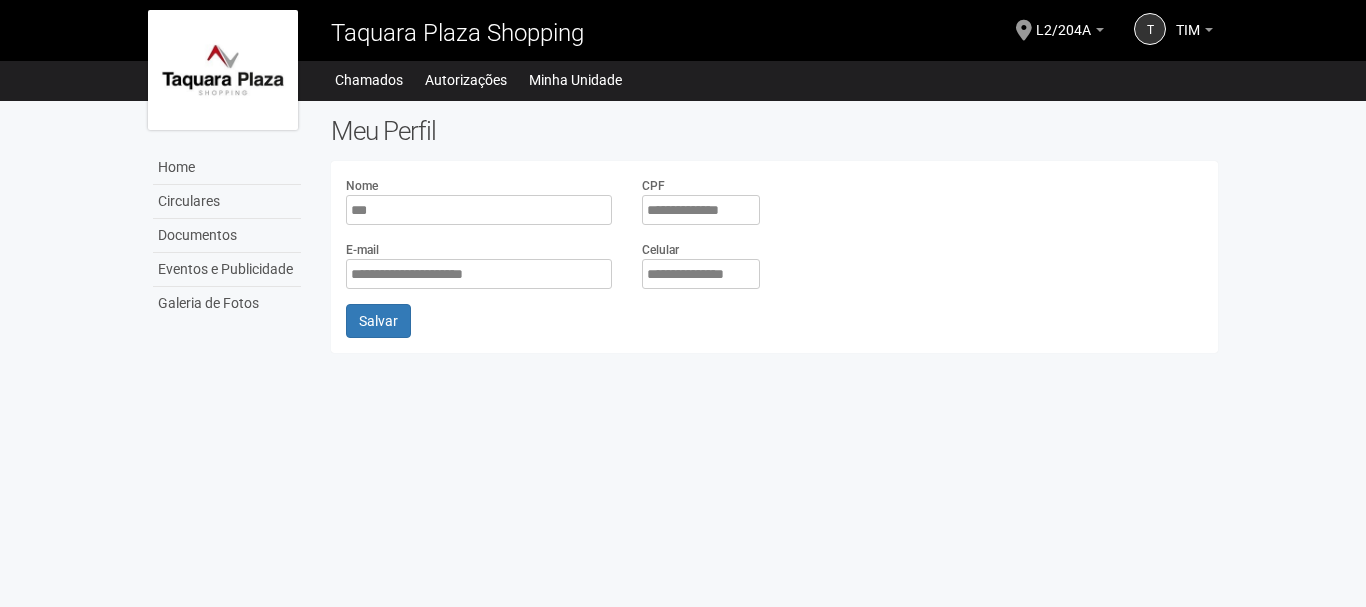scroll, scrollTop: 0, scrollLeft: 0, axis: both 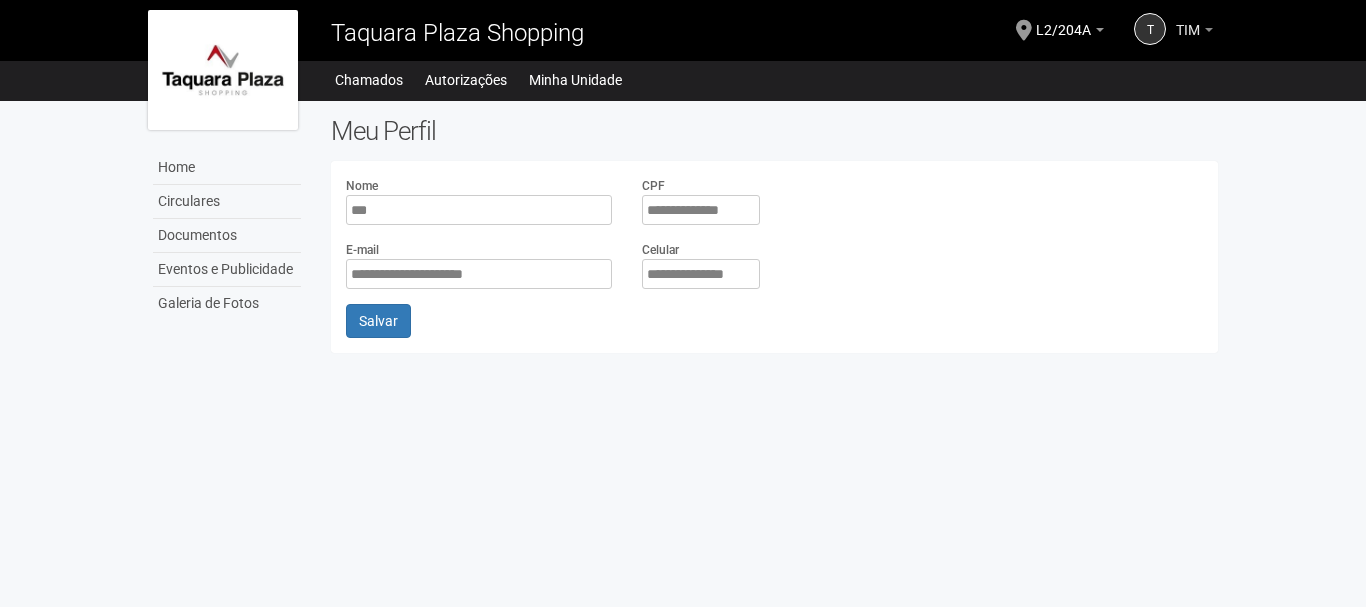 click on "TIM" at bounding box center [1188, 20] 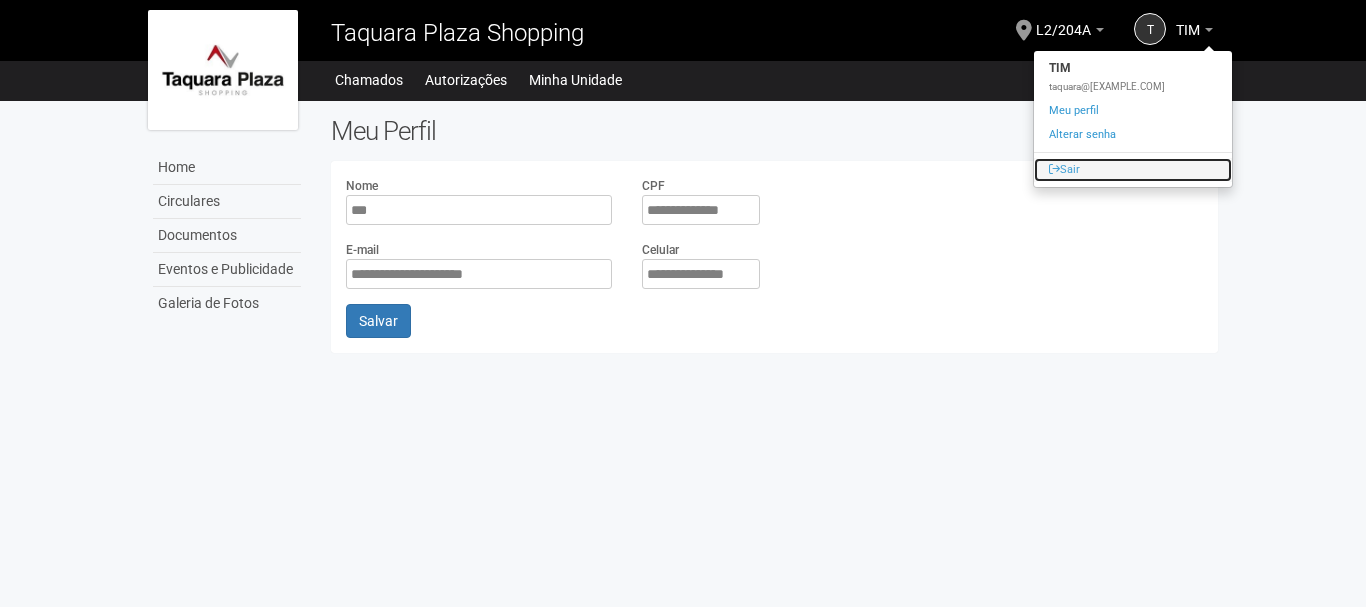 click on "Sair" at bounding box center [1133, 170] 